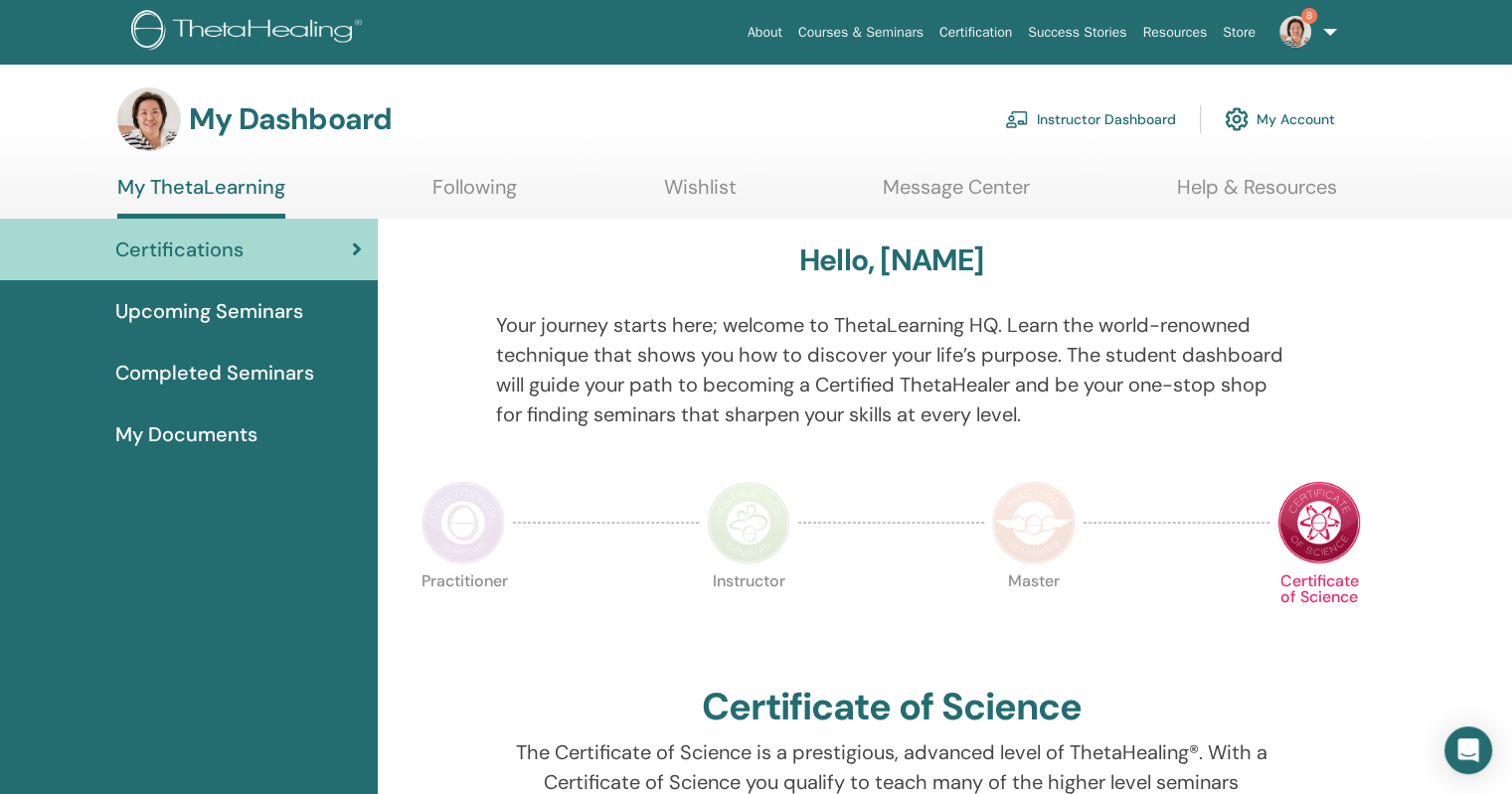 scroll, scrollTop: 0, scrollLeft: 0, axis: both 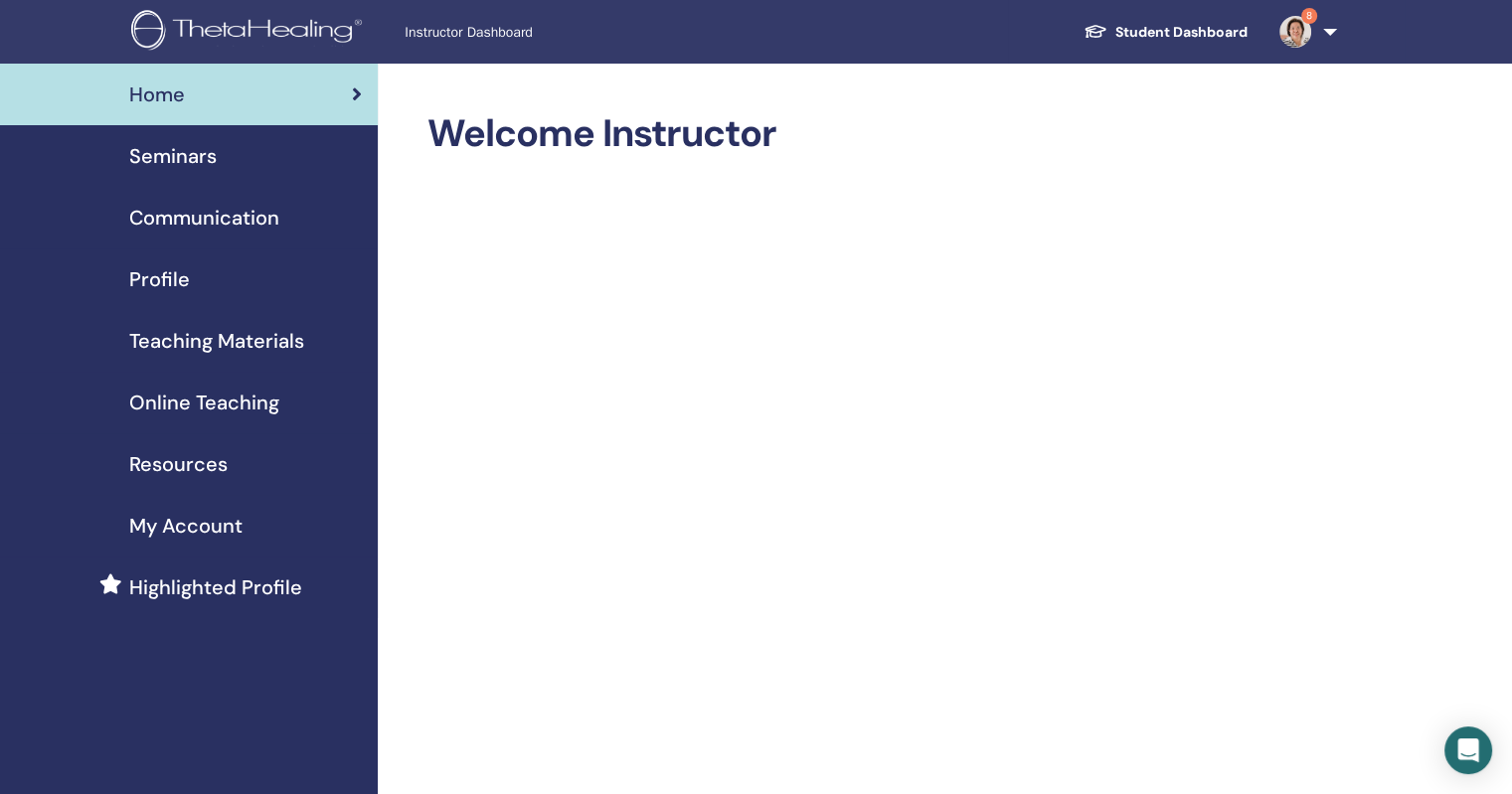 click on "Seminars" at bounding box center (173, 156) 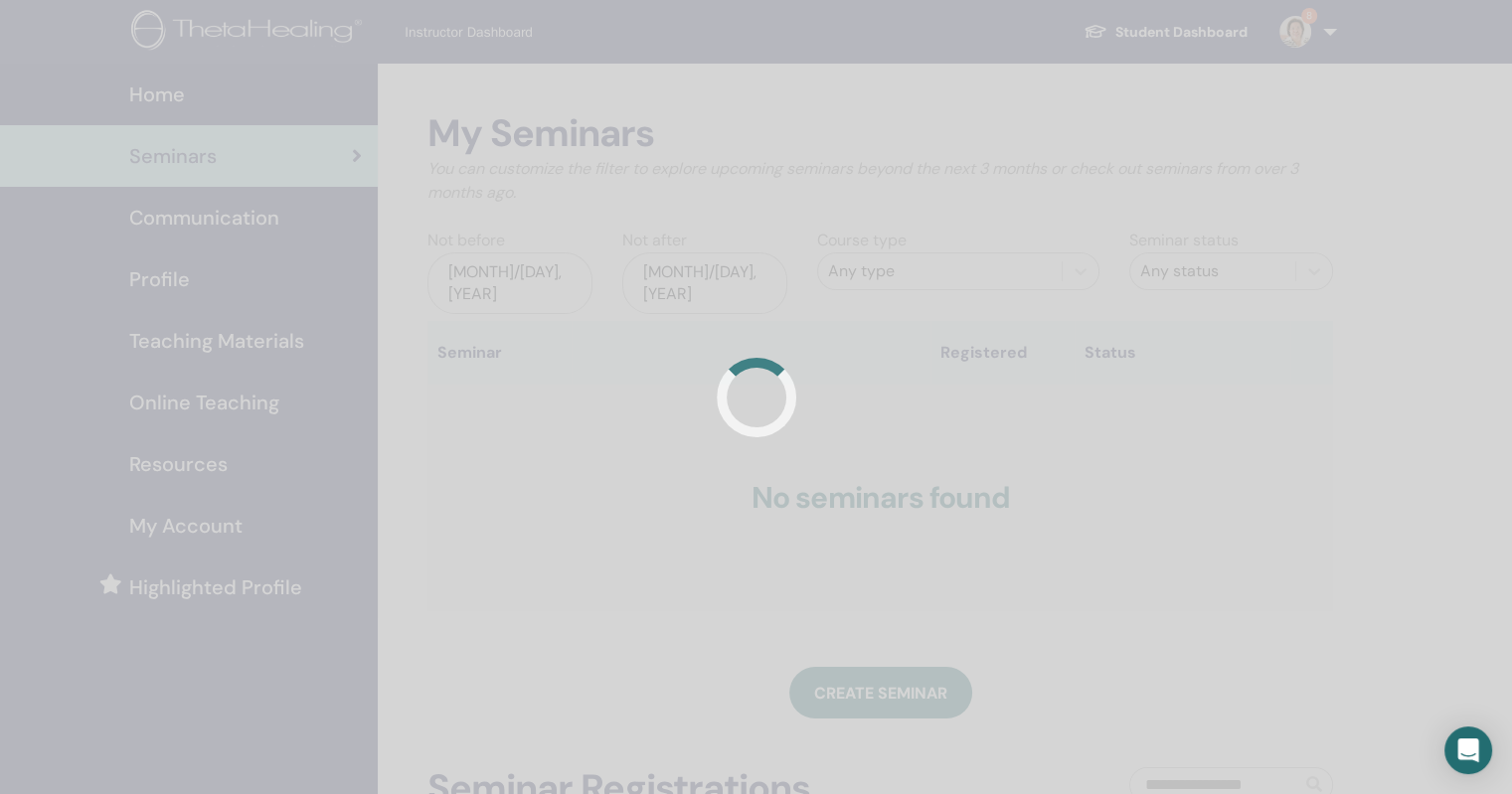 scroll, scrollTop: 0, scrollLeft: 0, axis: both 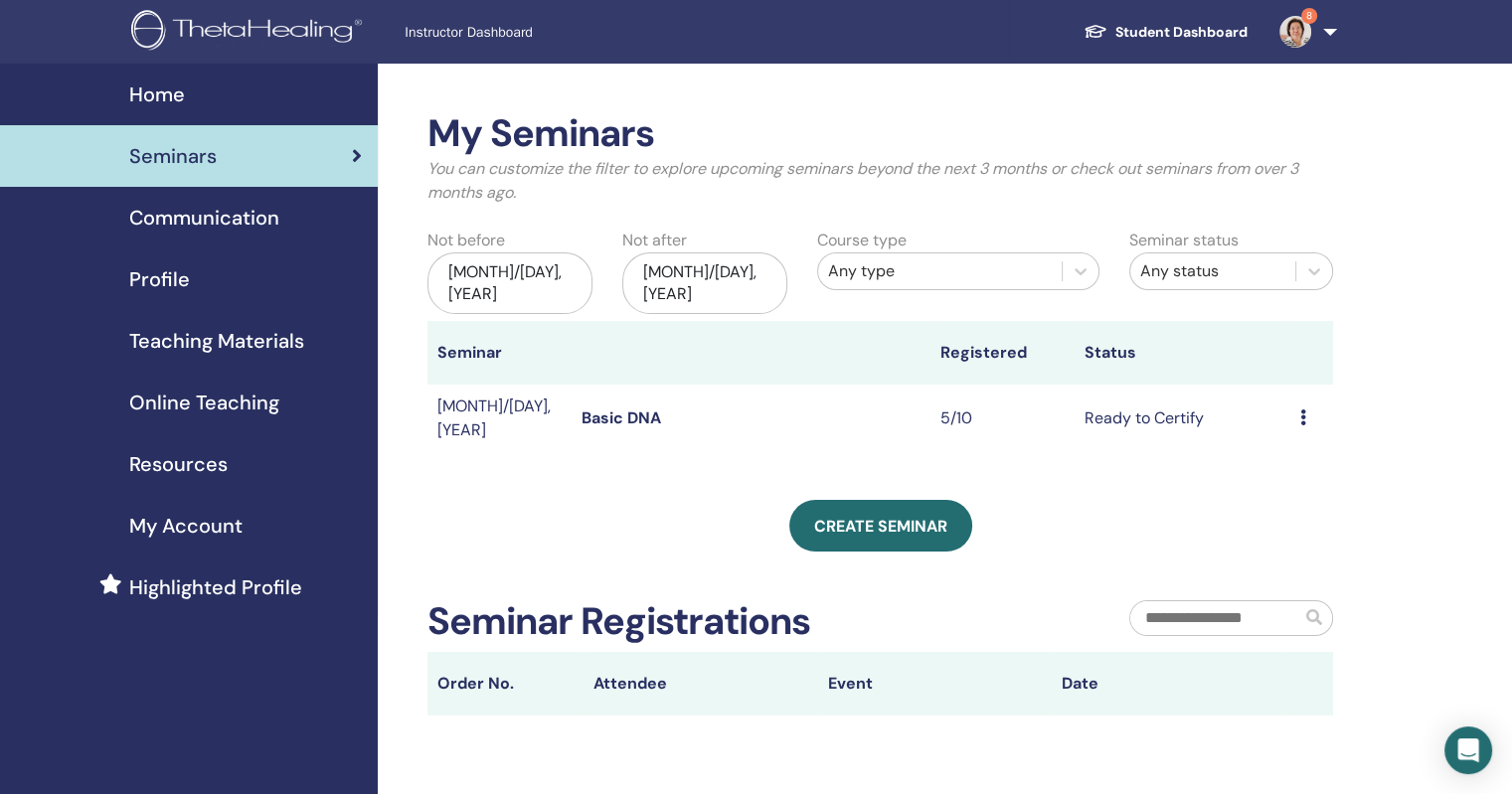 click at bounding box center [1303, 417] 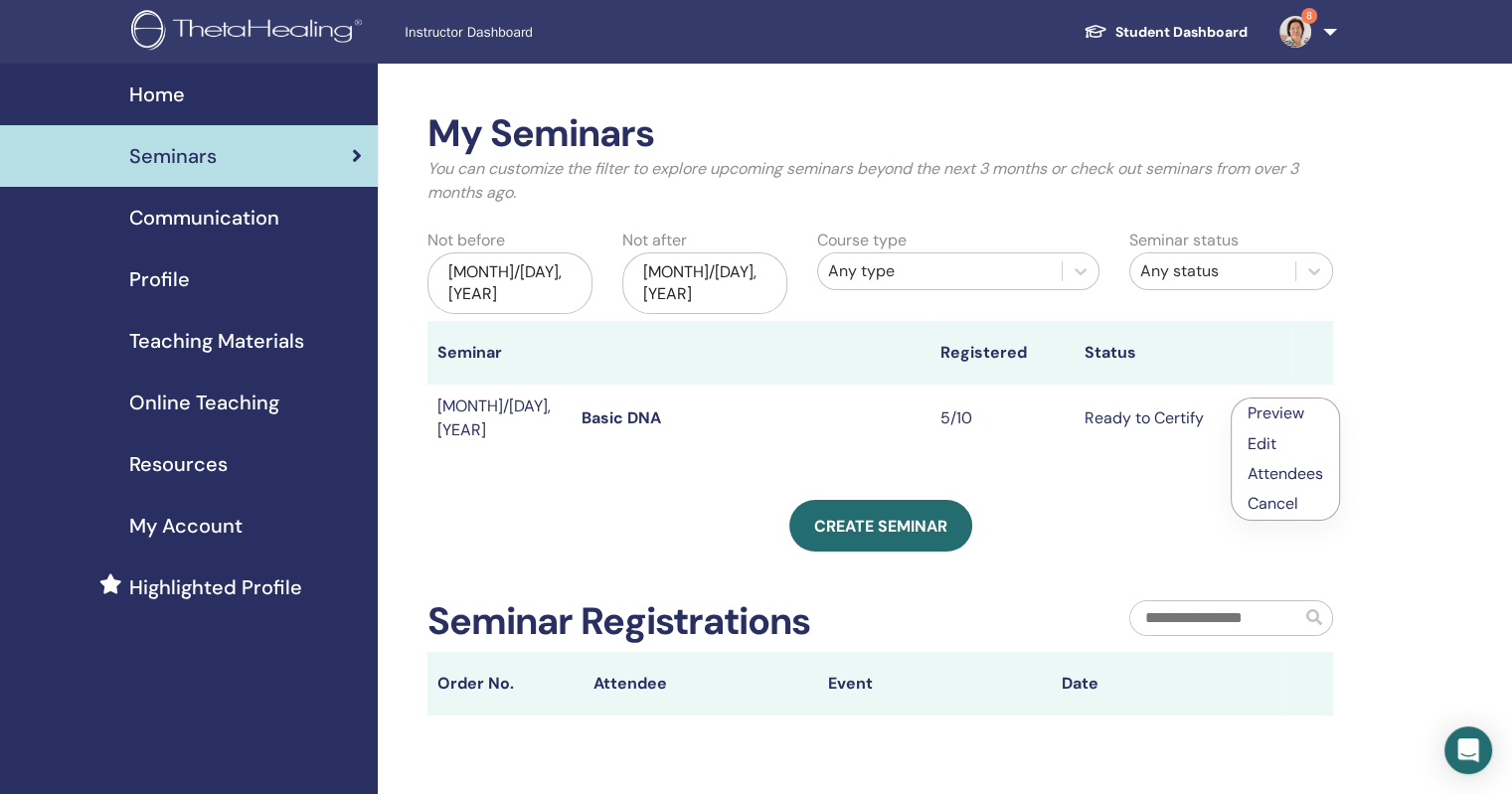 click on "Attendees" at bounding box center (1285, 473) 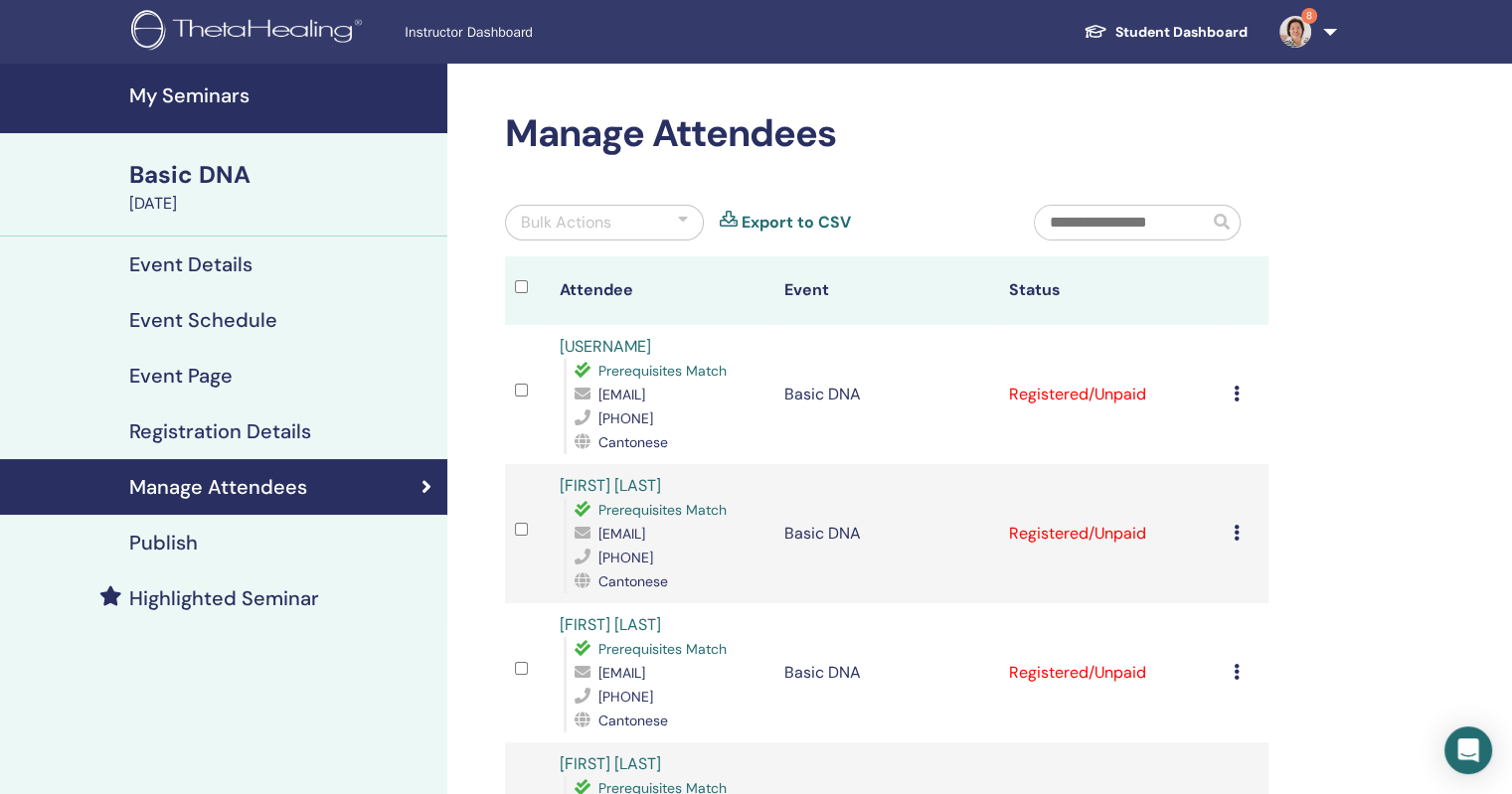 scroll, scrollTop: 0, scrollLeft: 0, axis: both 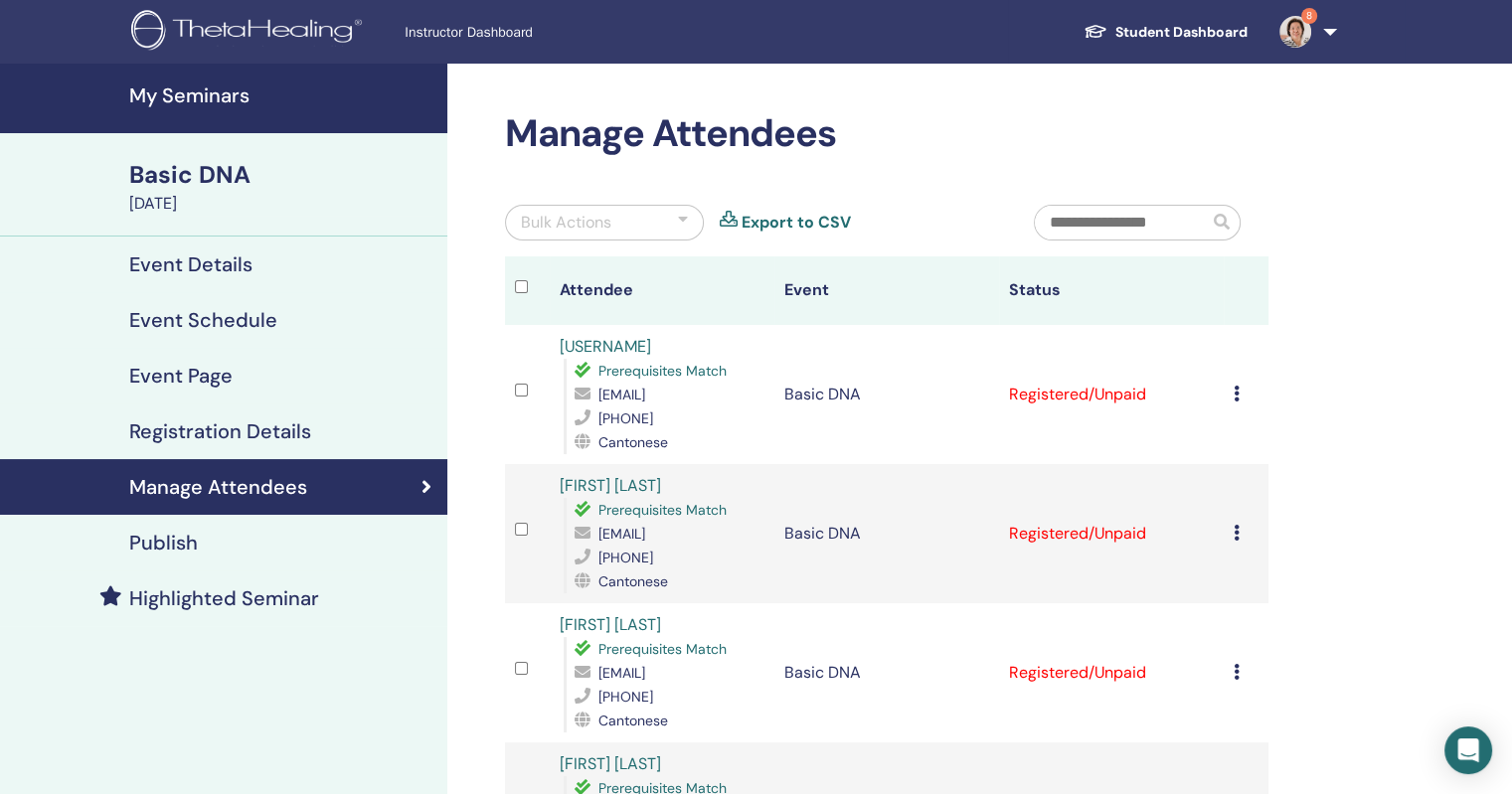 click at bounding box center (1237, 533) 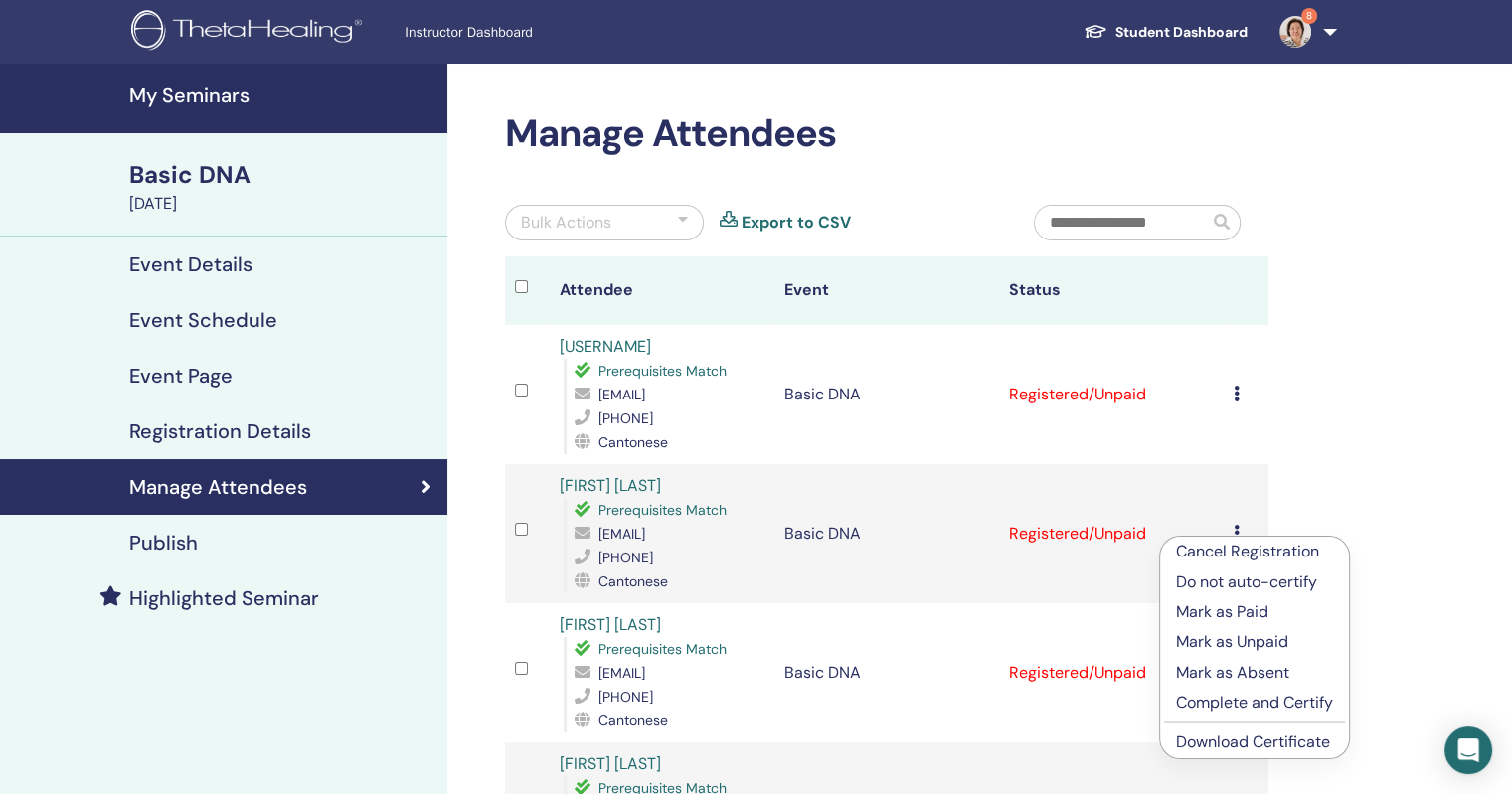 click on "Download Certificate" at bounding box center [1253, 741] 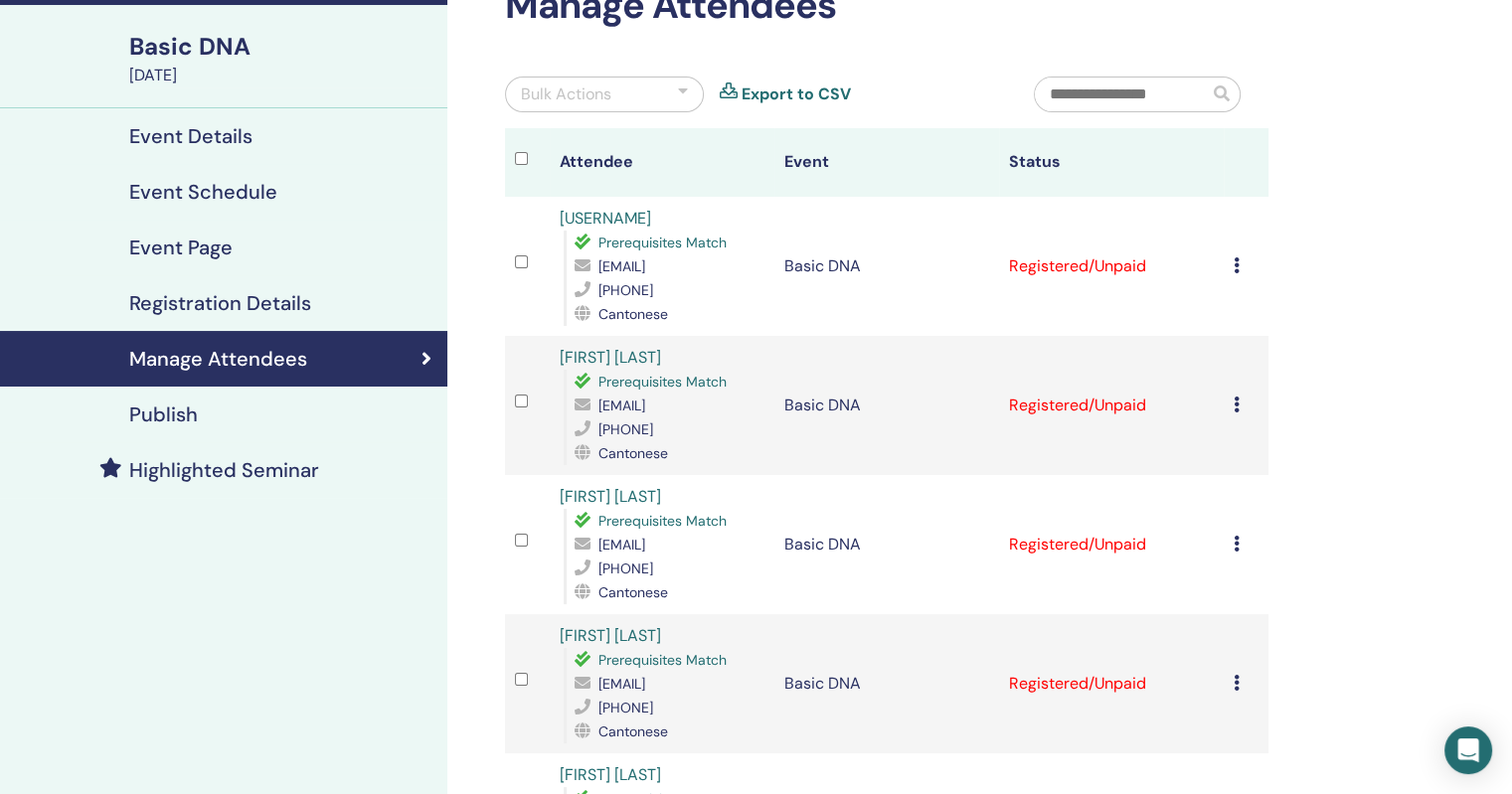 scroll, scrollTop: 397, scrollLeft: 0, axis: vertical 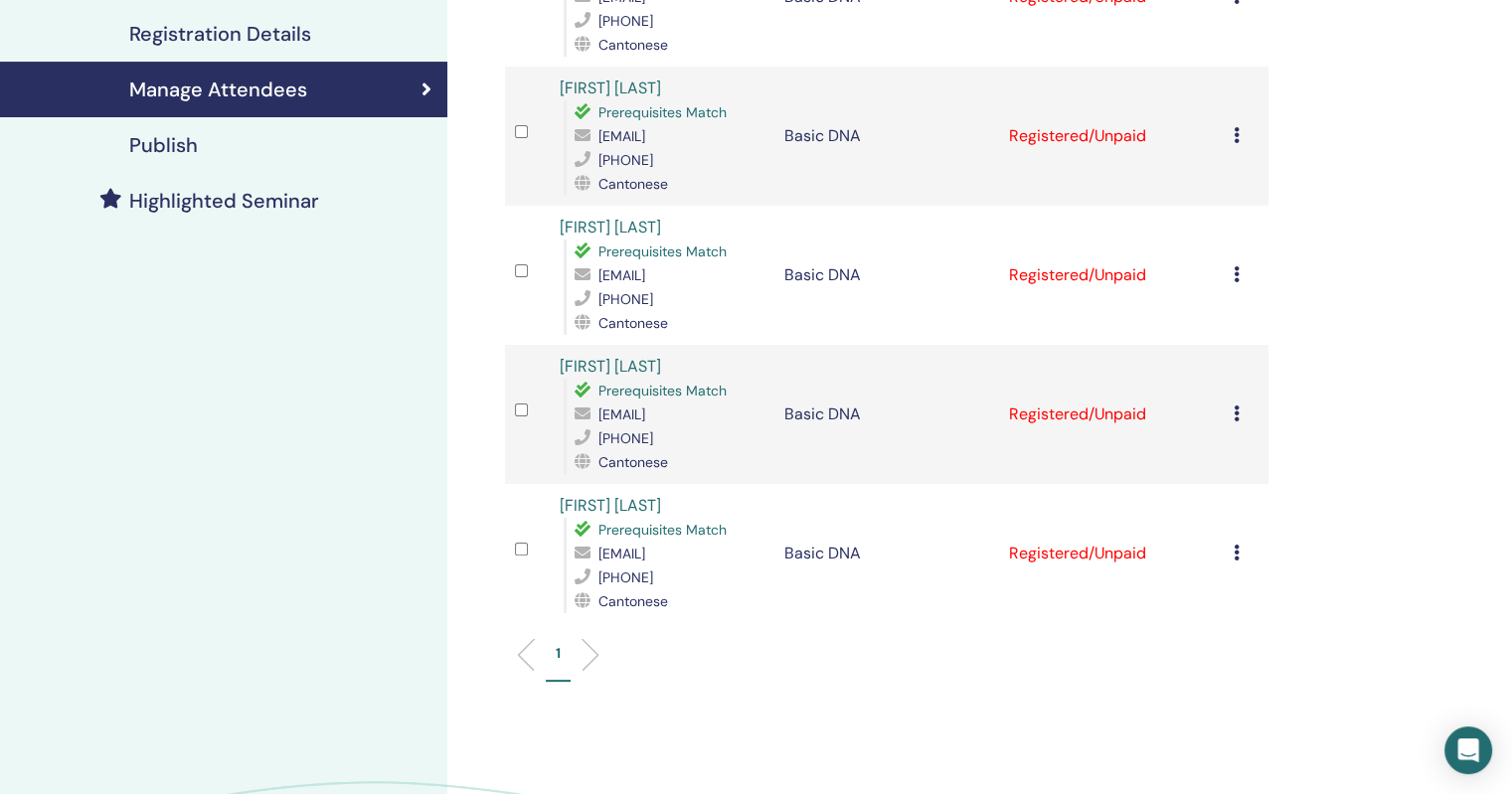 click at bounding box center [1237, 553] 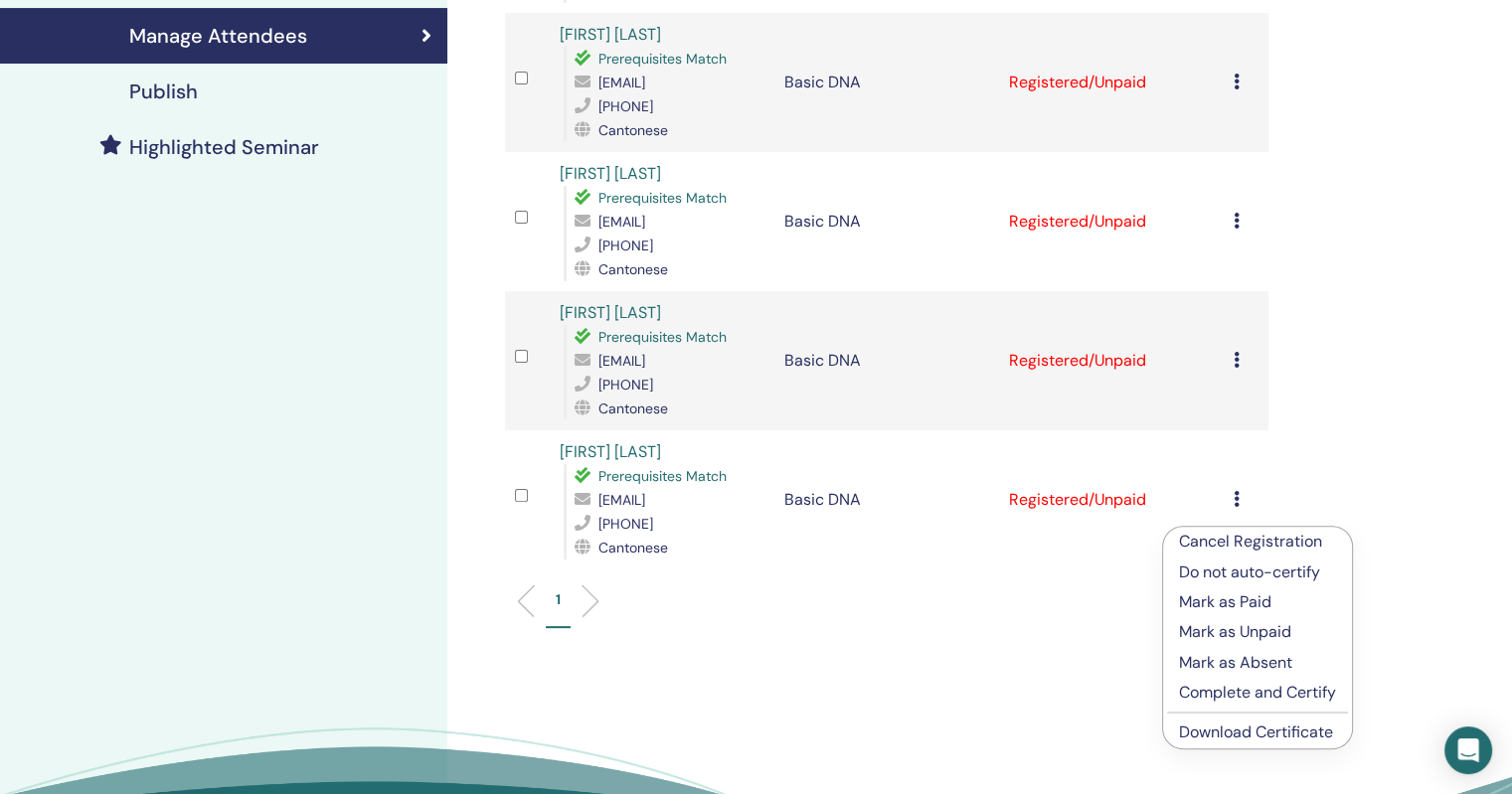 scroll, scrollTop: 497, scrollLeft: 0, axis: vertical 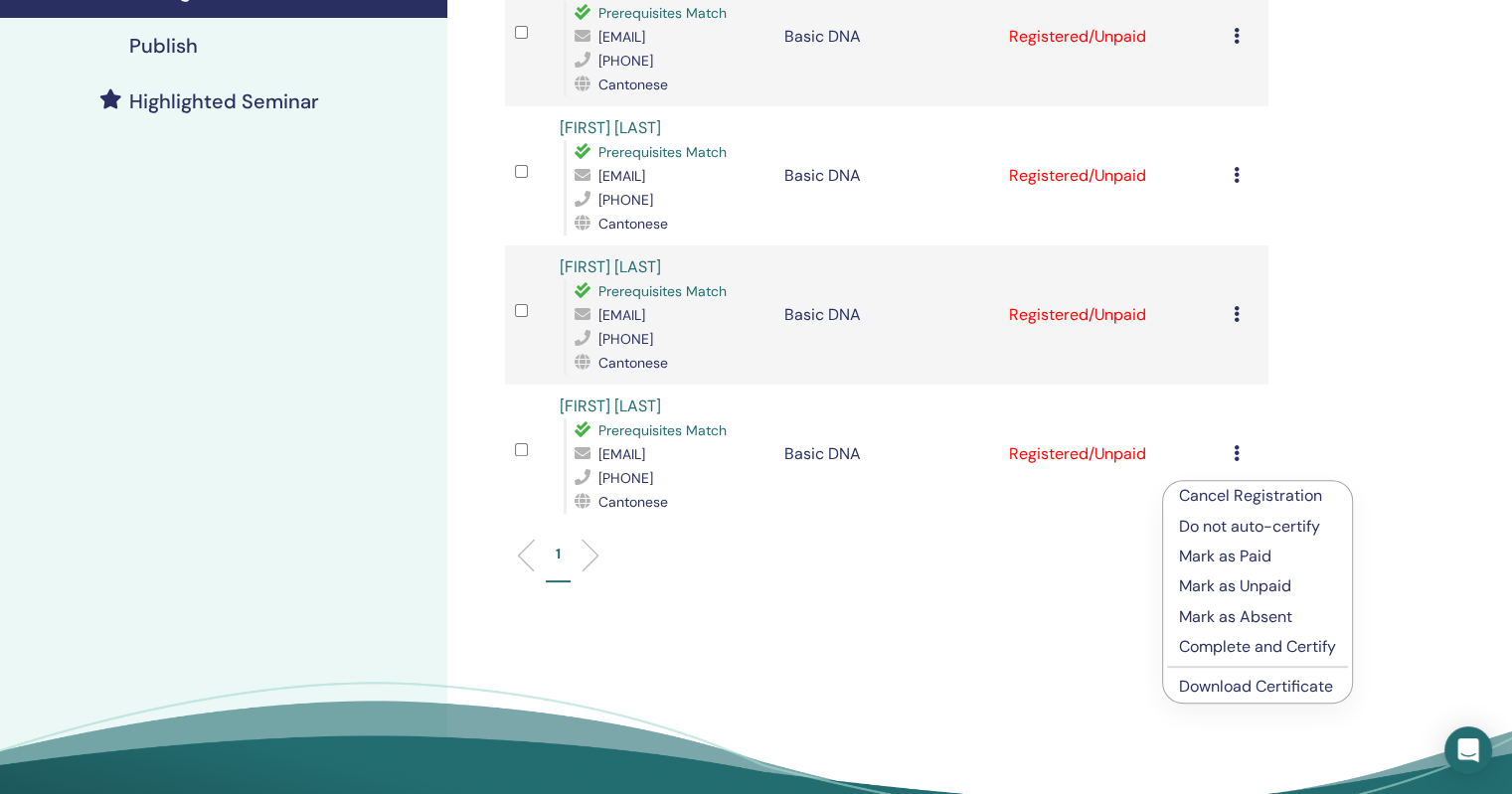 click on "Download Certificate" at bounding box center [1256, 686] 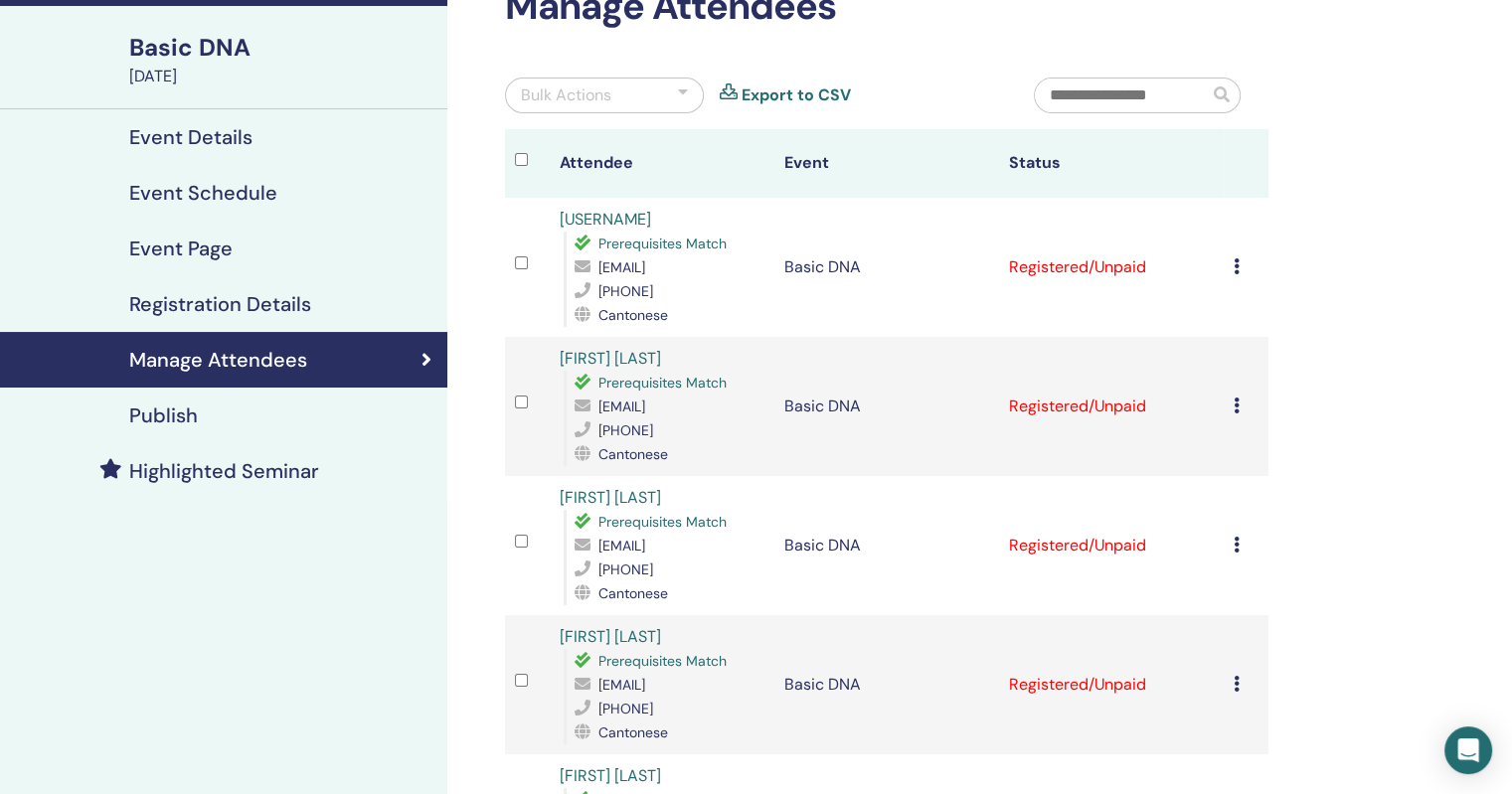 scroll, scrollTop: 99, scrollLeft: 0, axis: vertical 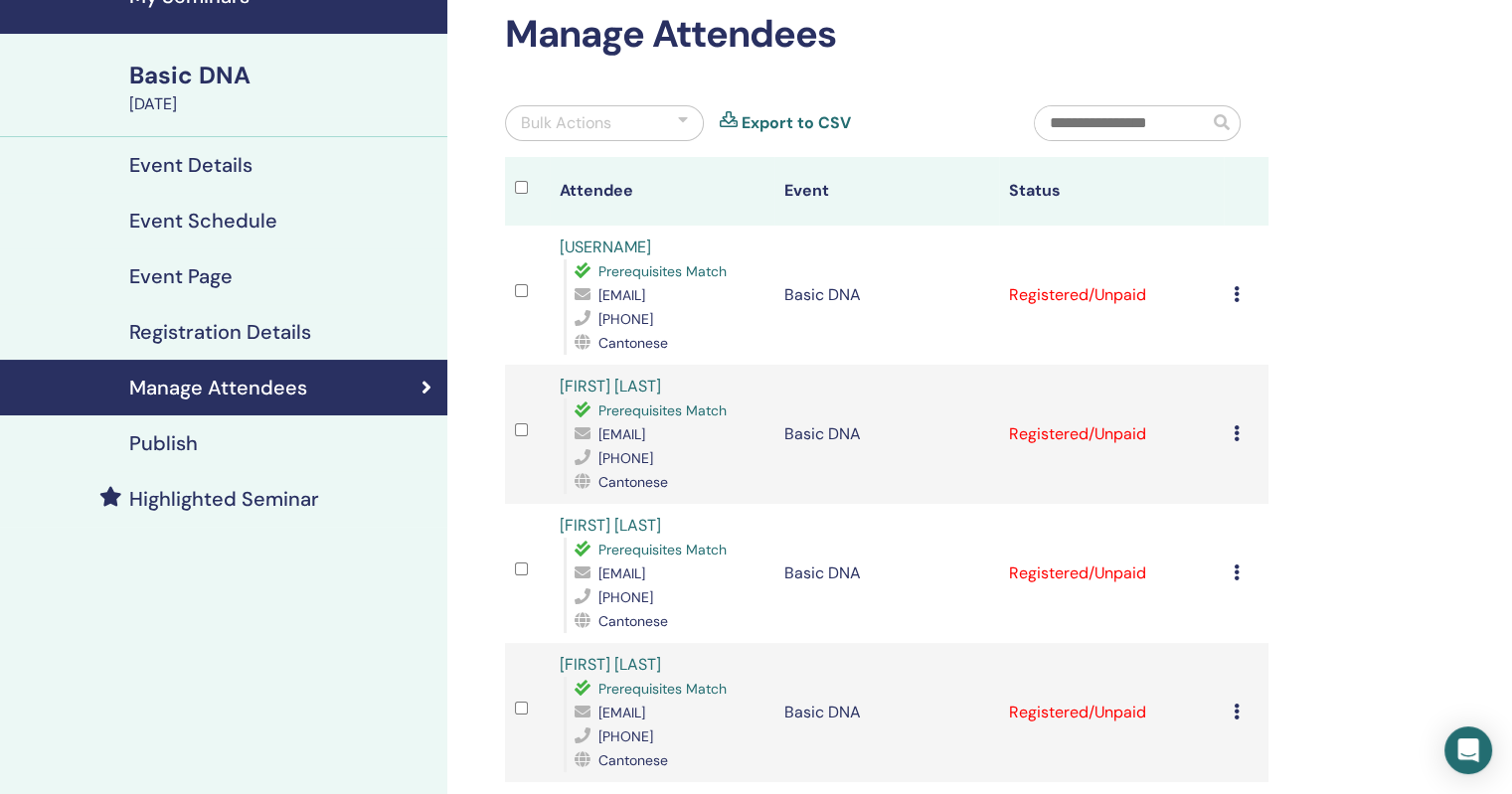 click at bounding box center [1237, 294] 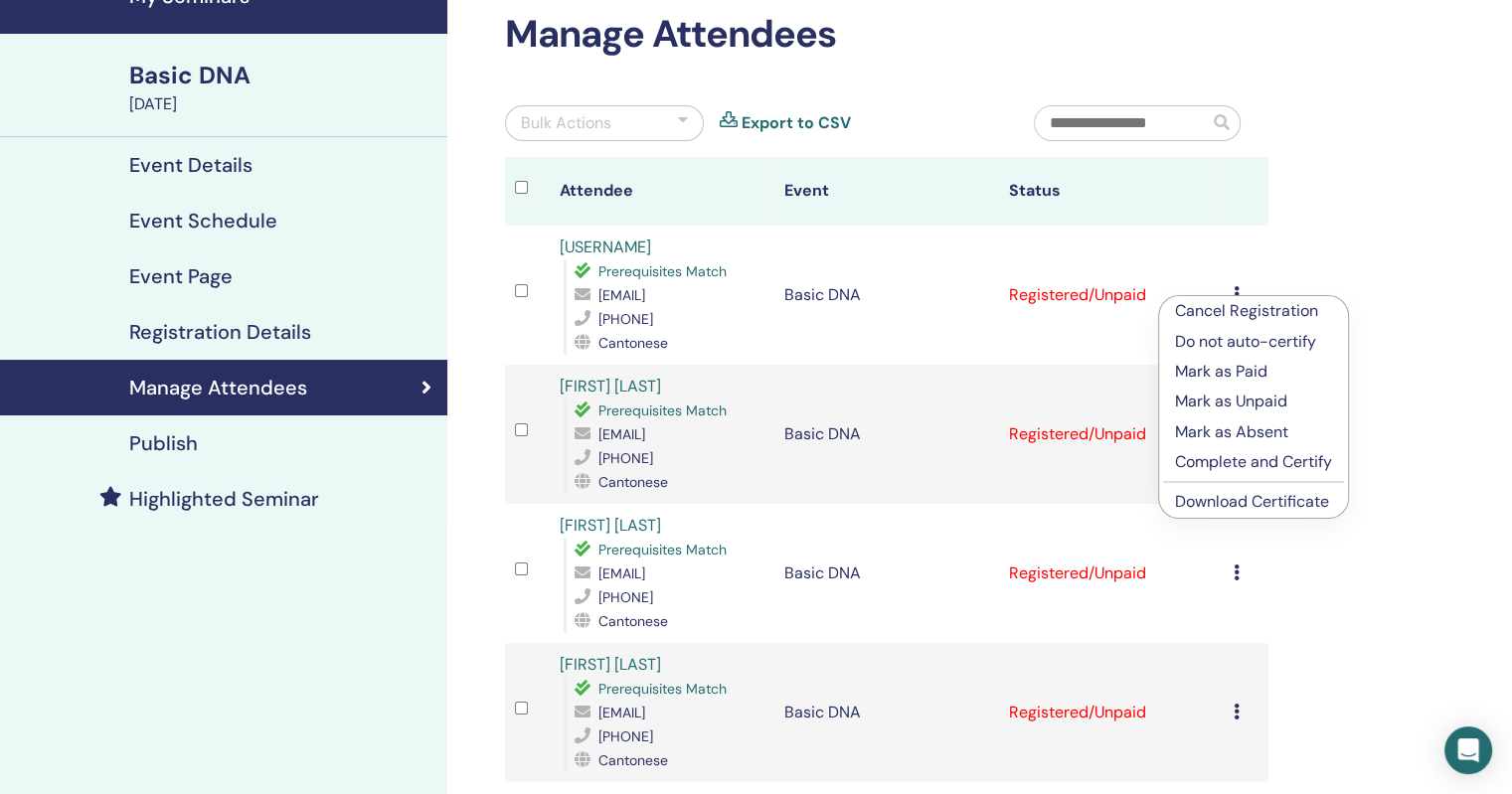 click on "Complete and Certify" at bounding box center (1254, 462) 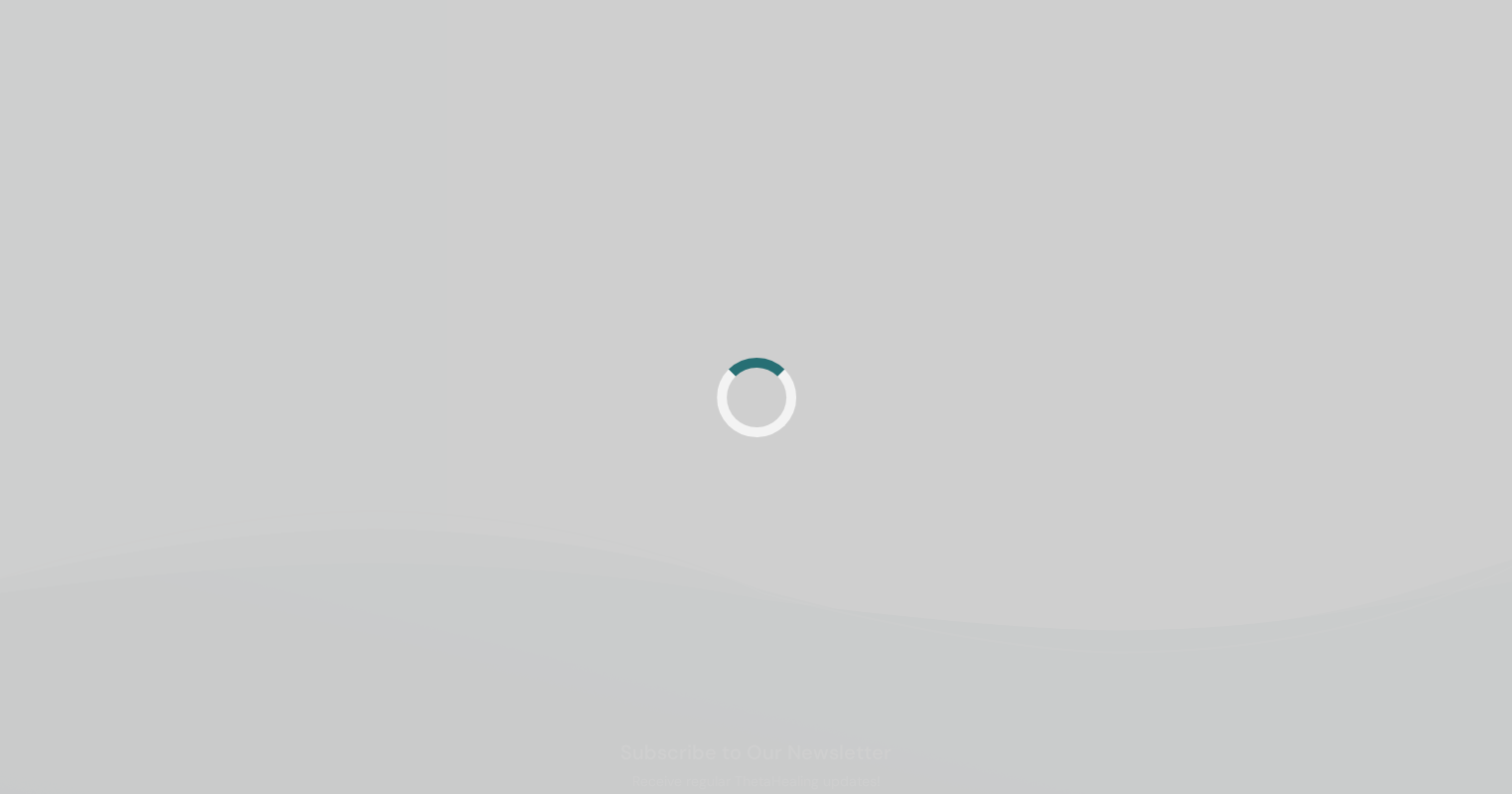 scroll, scrollTop: 0, scrollLeft: 0, axis: both 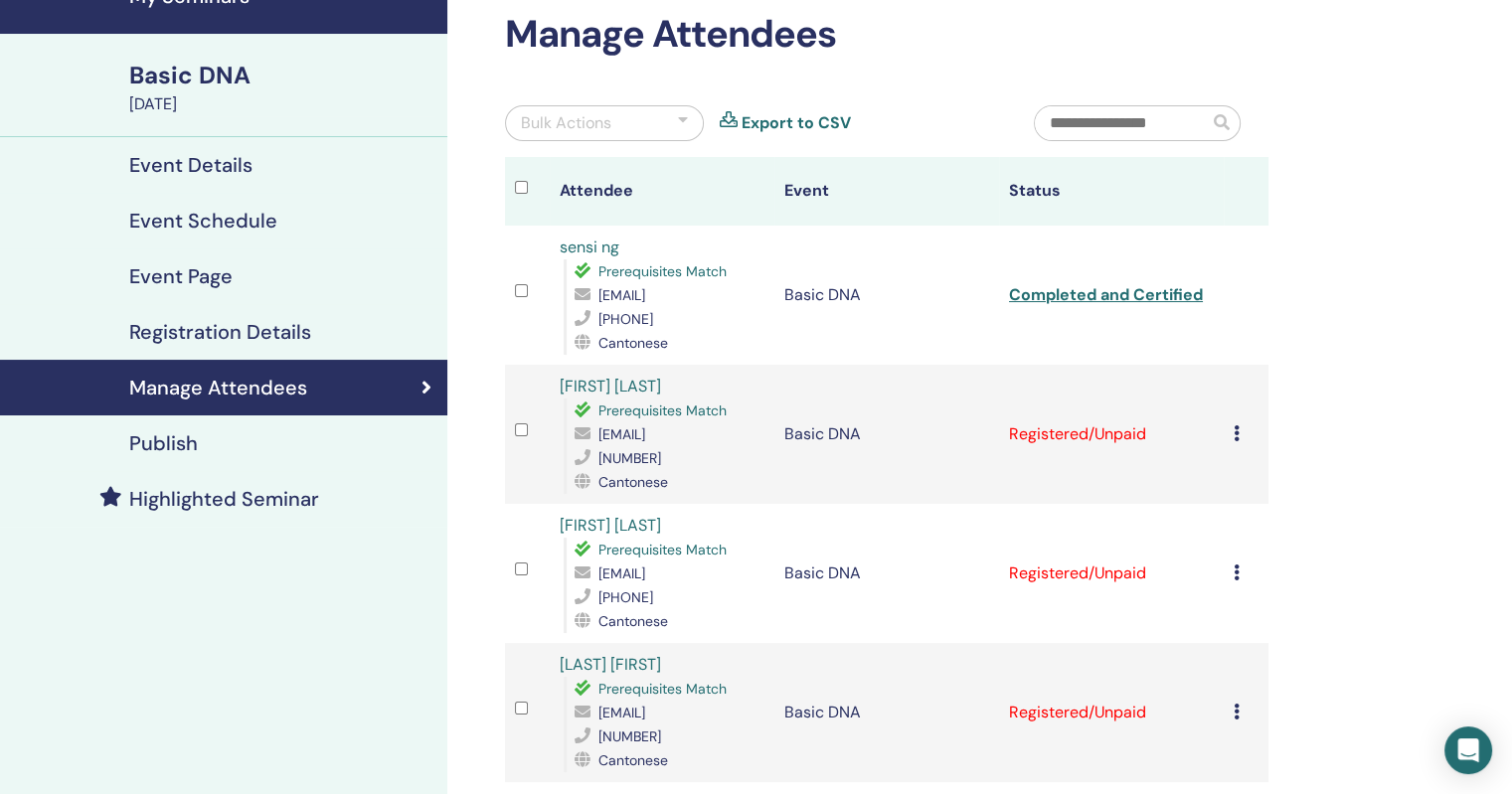 click at bounding box center [1237, 433] 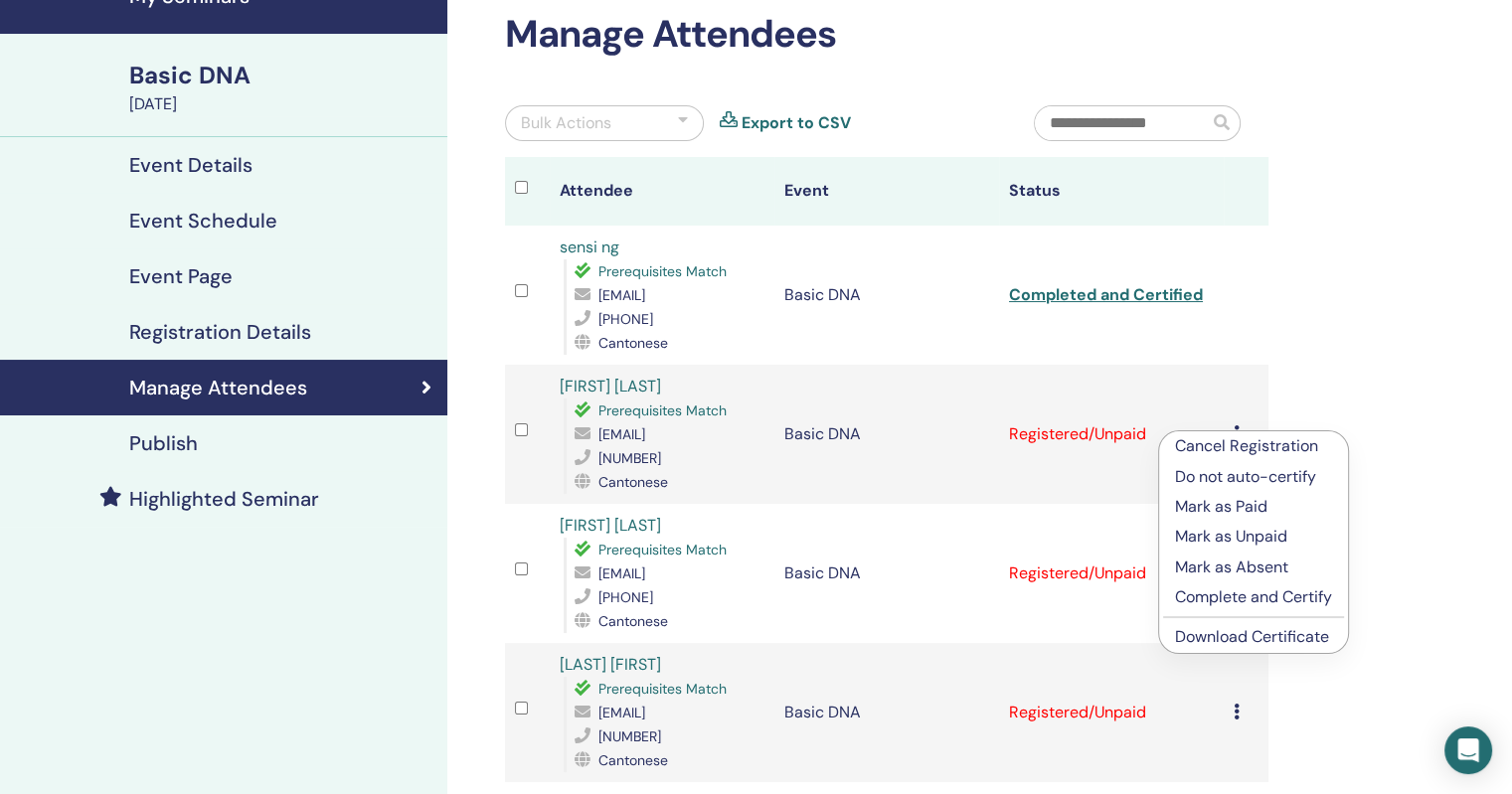 click on "Complete and Certify" at bounding box center (1254, 597) 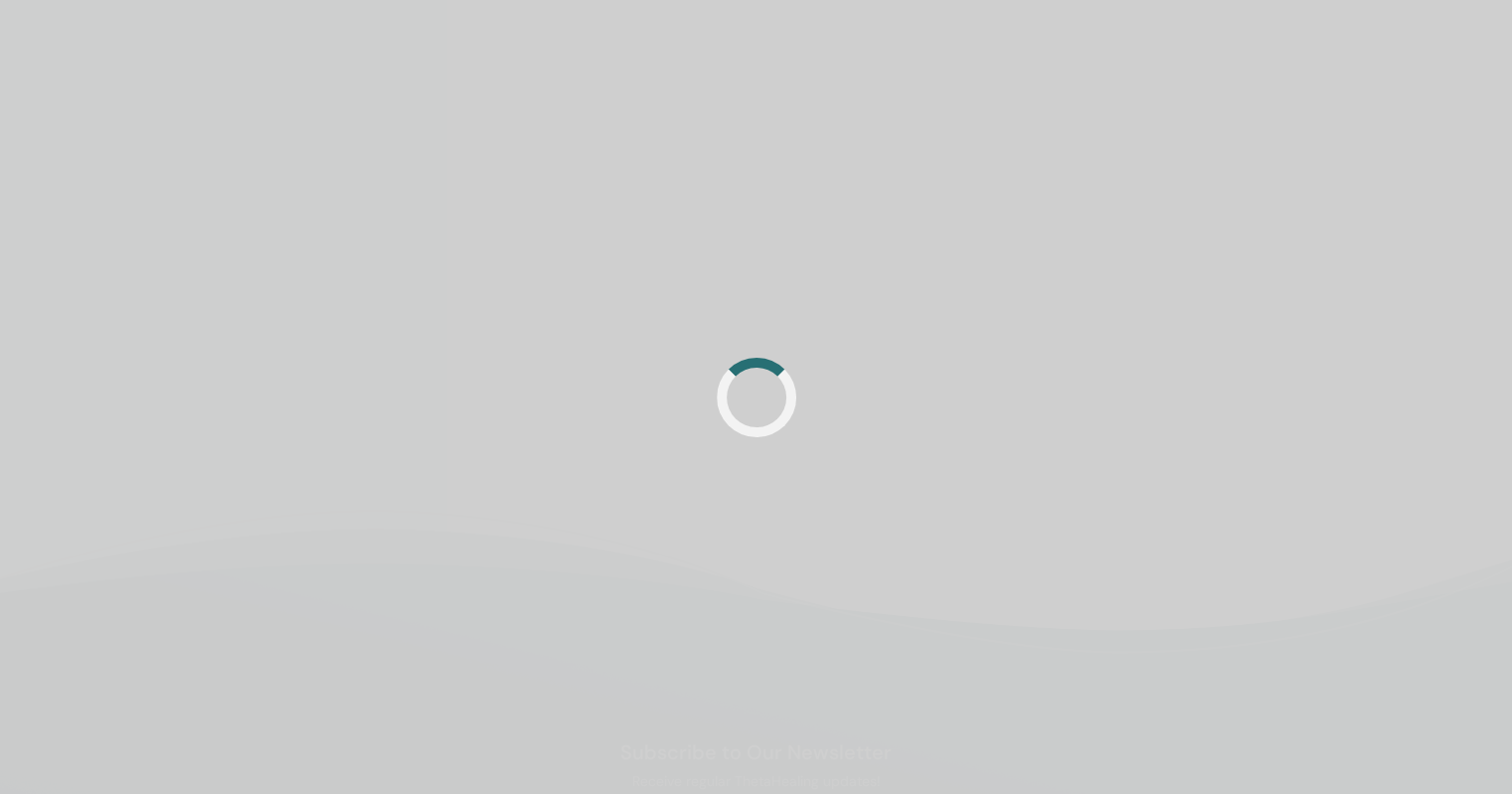 scroll, scrollTop: 0, scrollLeft: 0, axis: both 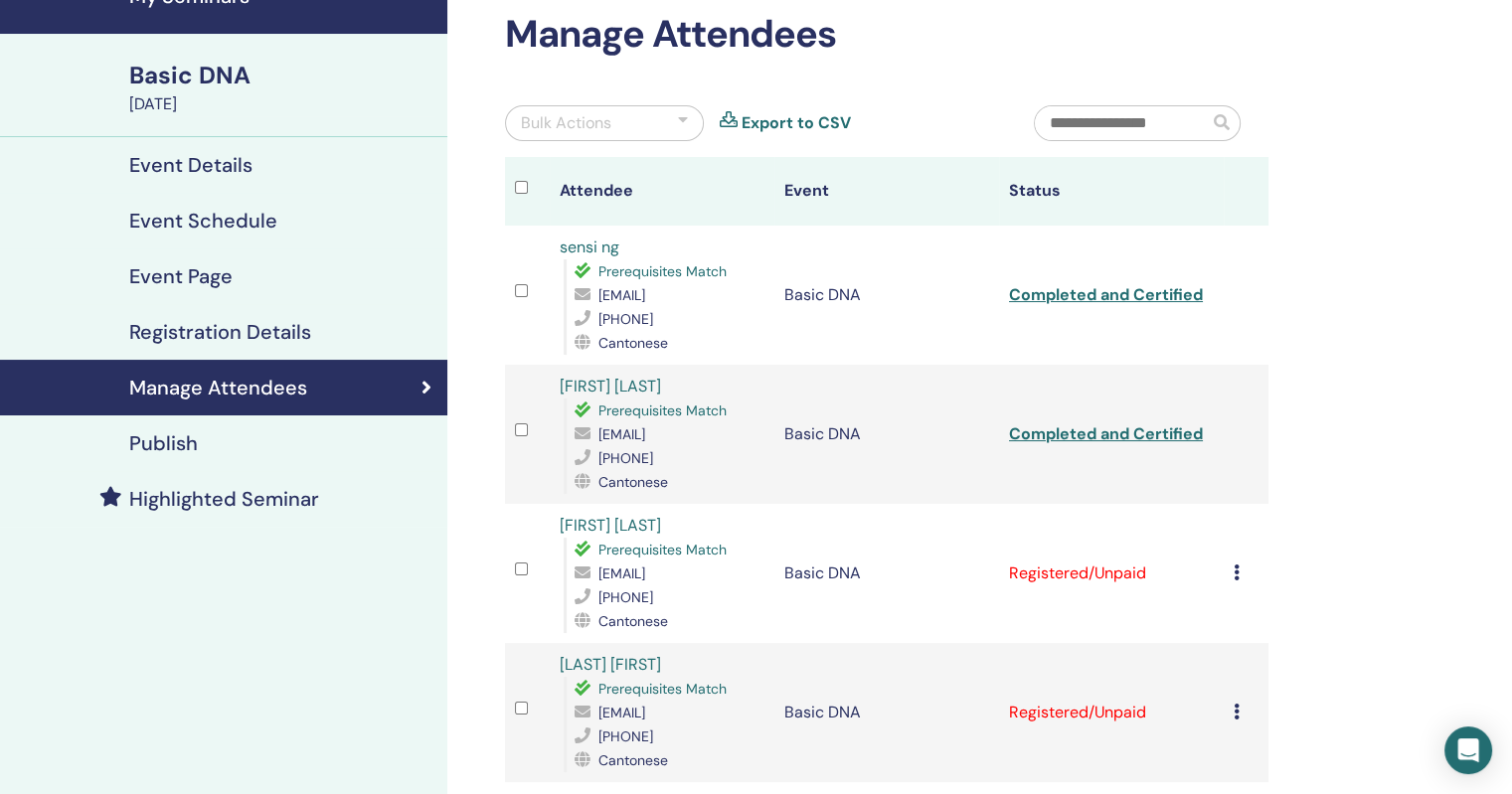 click on "Cancel Registration Do not auto-certify Mark as Paid Mark as Unpaid Mark as Absent Complete and Certify Download Certificate" at bounding box center (1246, 573) 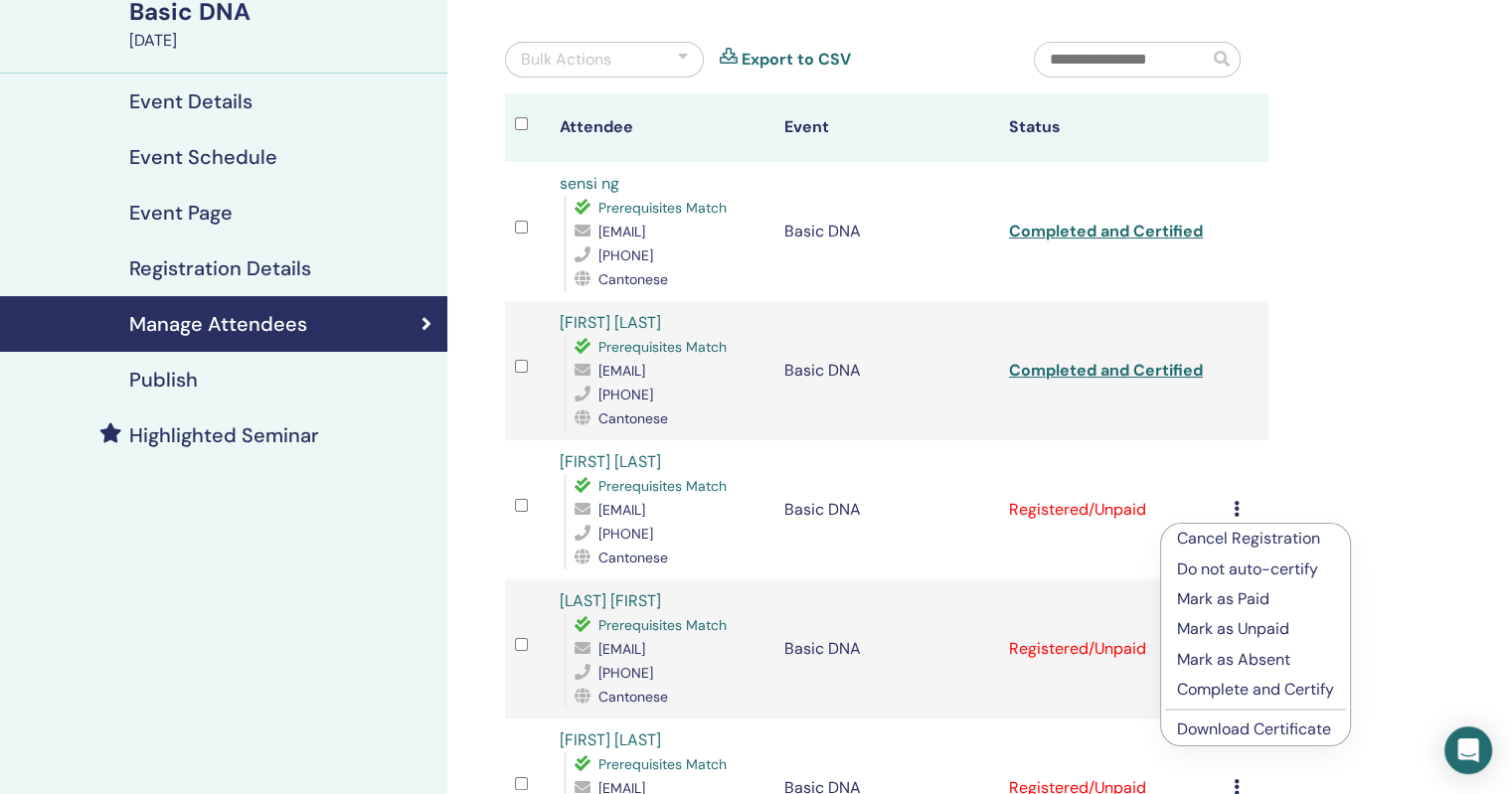 scroll, scrollTop: 199, scrollLeft: 0, axis: vertical 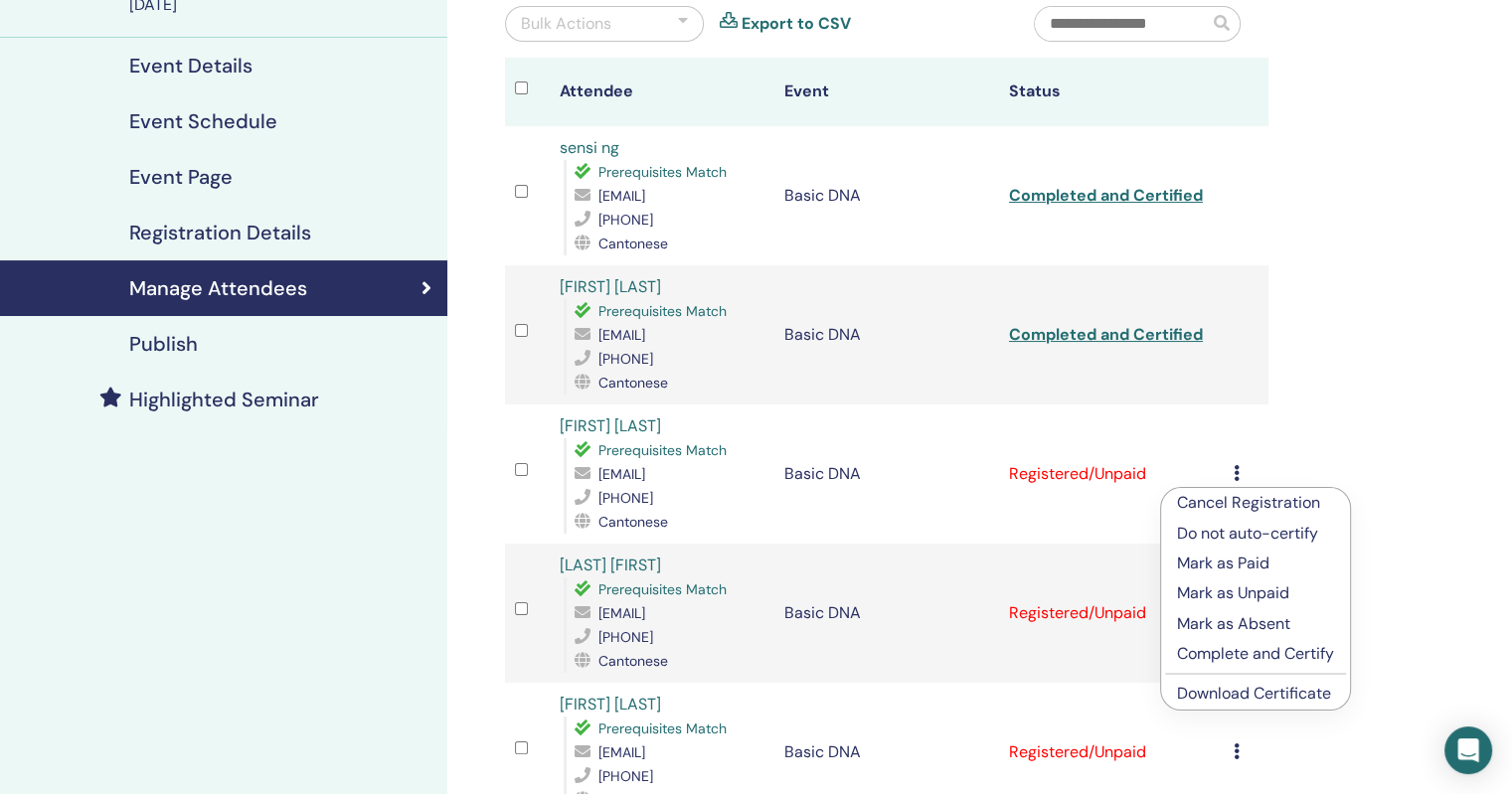 click on "Complete and Certify" at bounding box center (1256, 654) 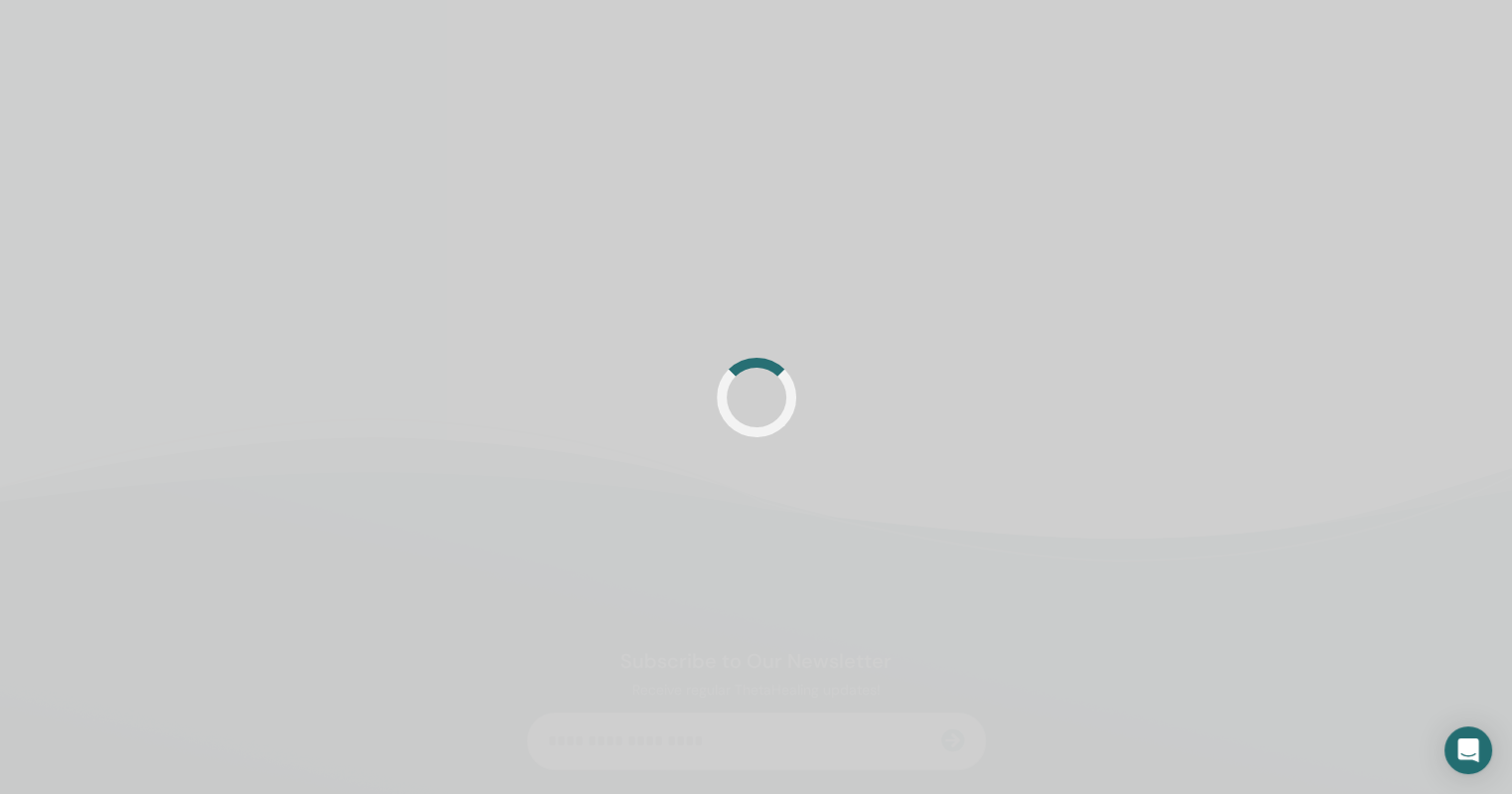 scroll, scrollTop: 199, scrollLeft: 0, axis: vertical 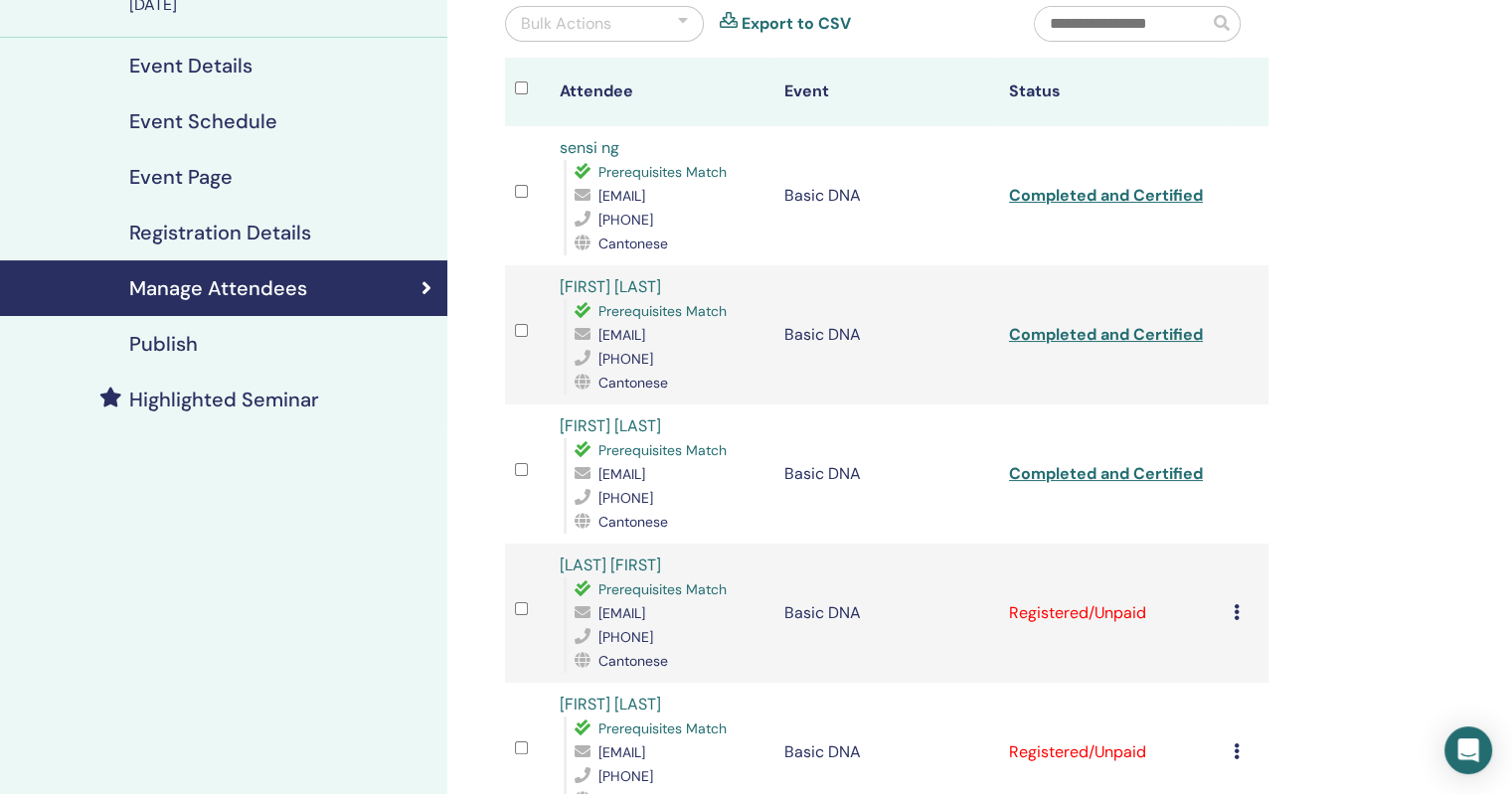 click at bounding box center [1237, 612] 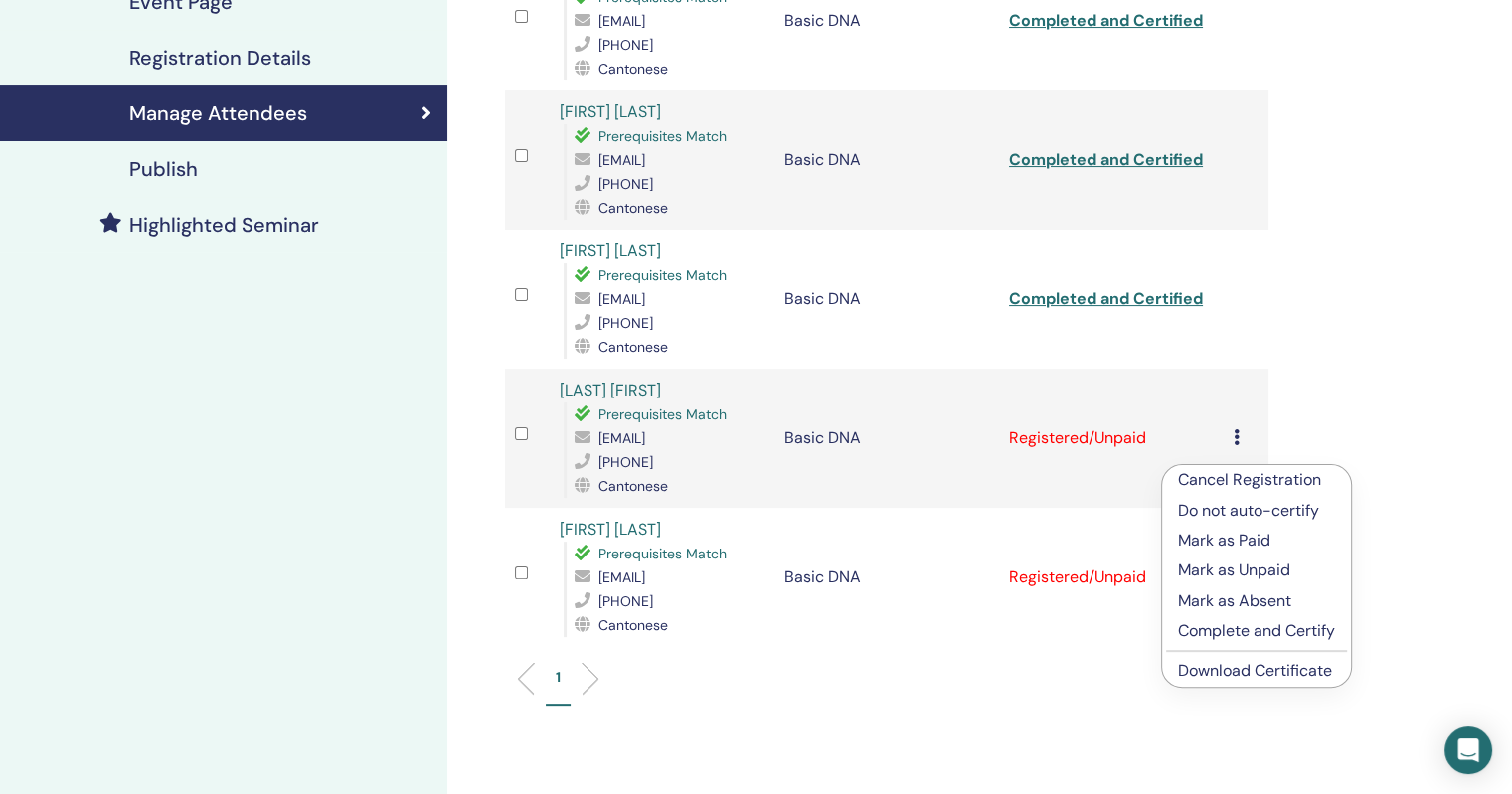 scroll, scrollTop: 397, scrollLeft: 0, axis: vertical 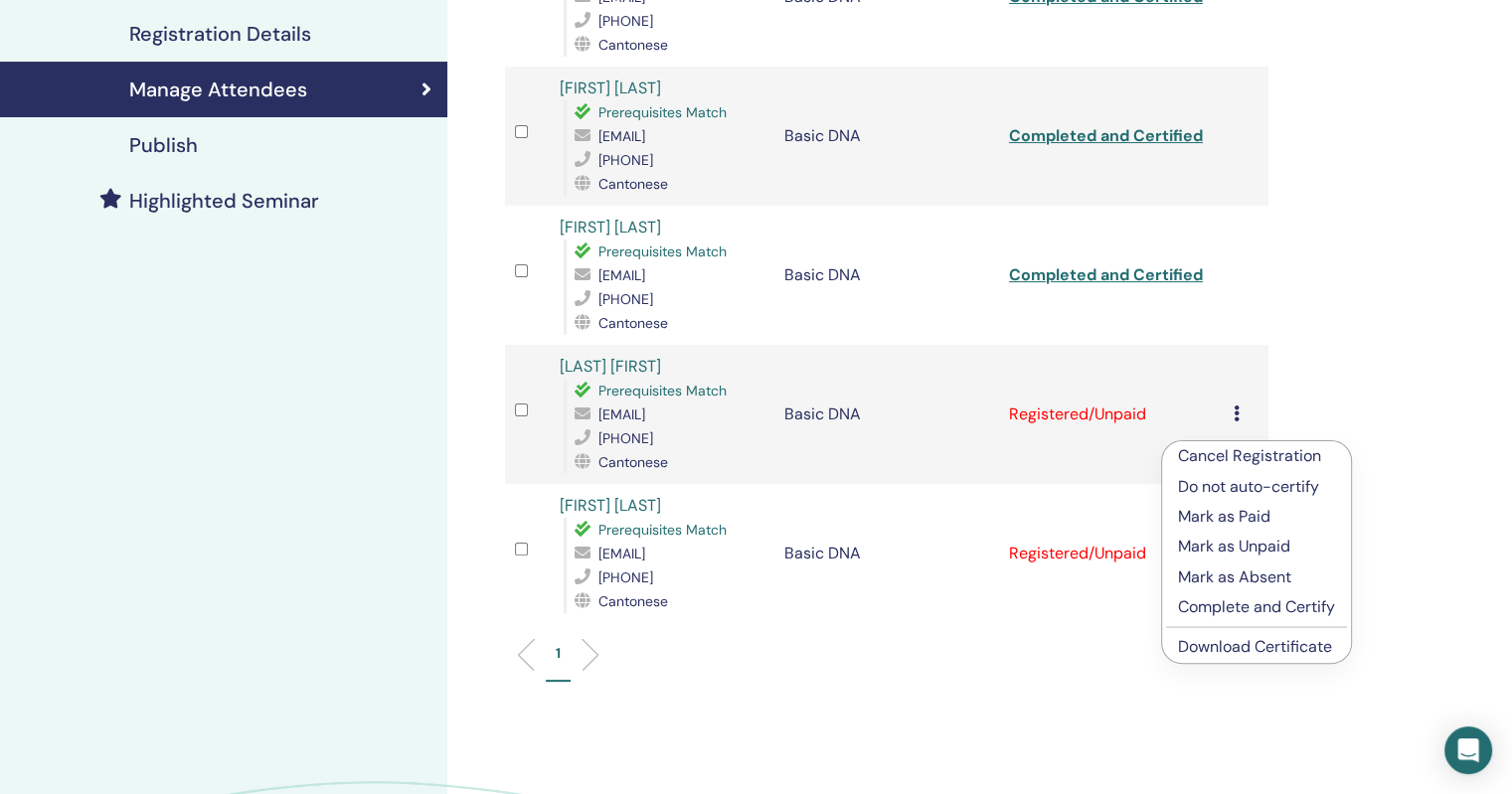 click on "Complete and Certify" at bounding box center (1257, 607) 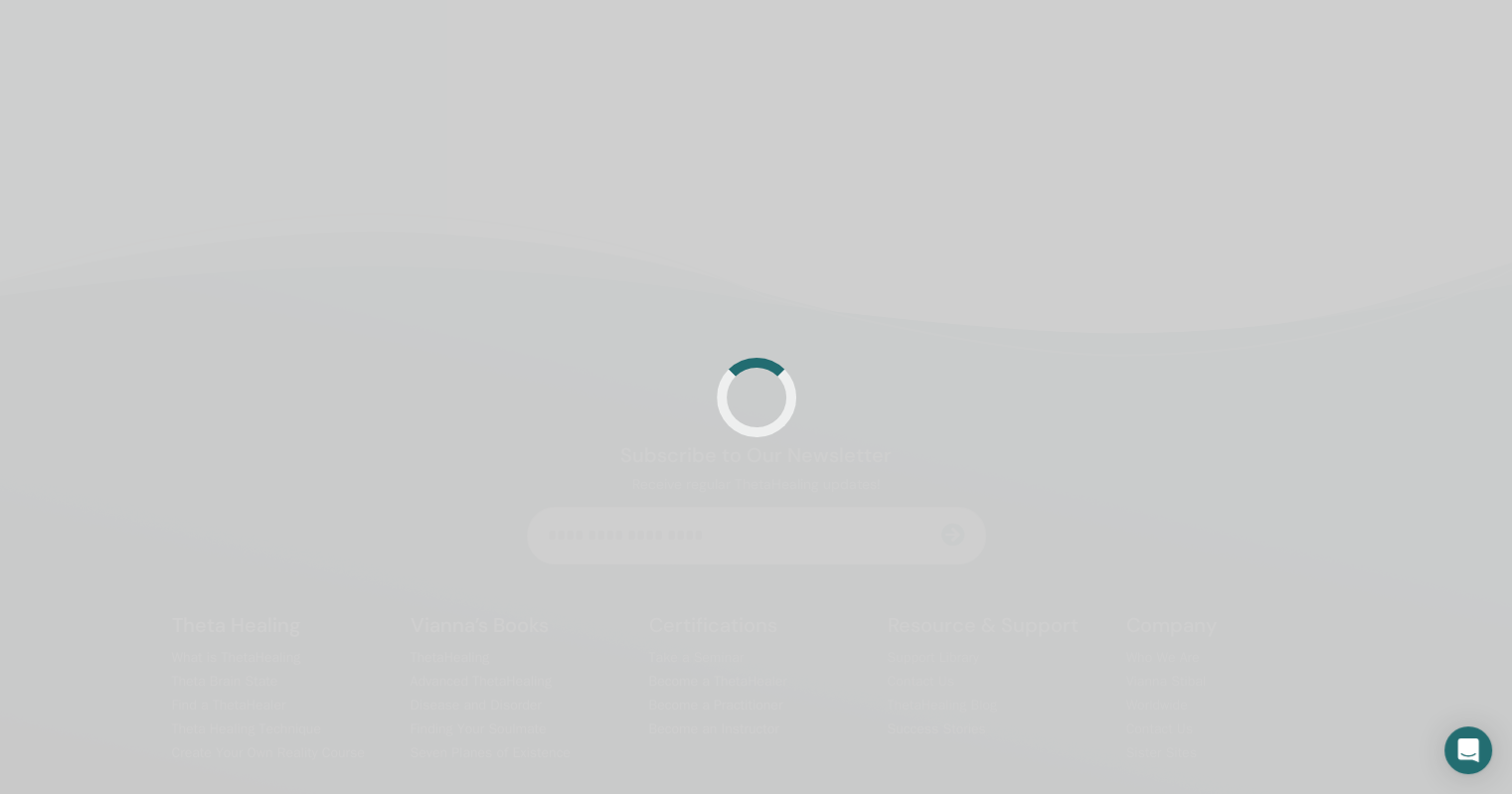 scroll, scrollTop: 397, scrollLeft: 0, axis: vertical 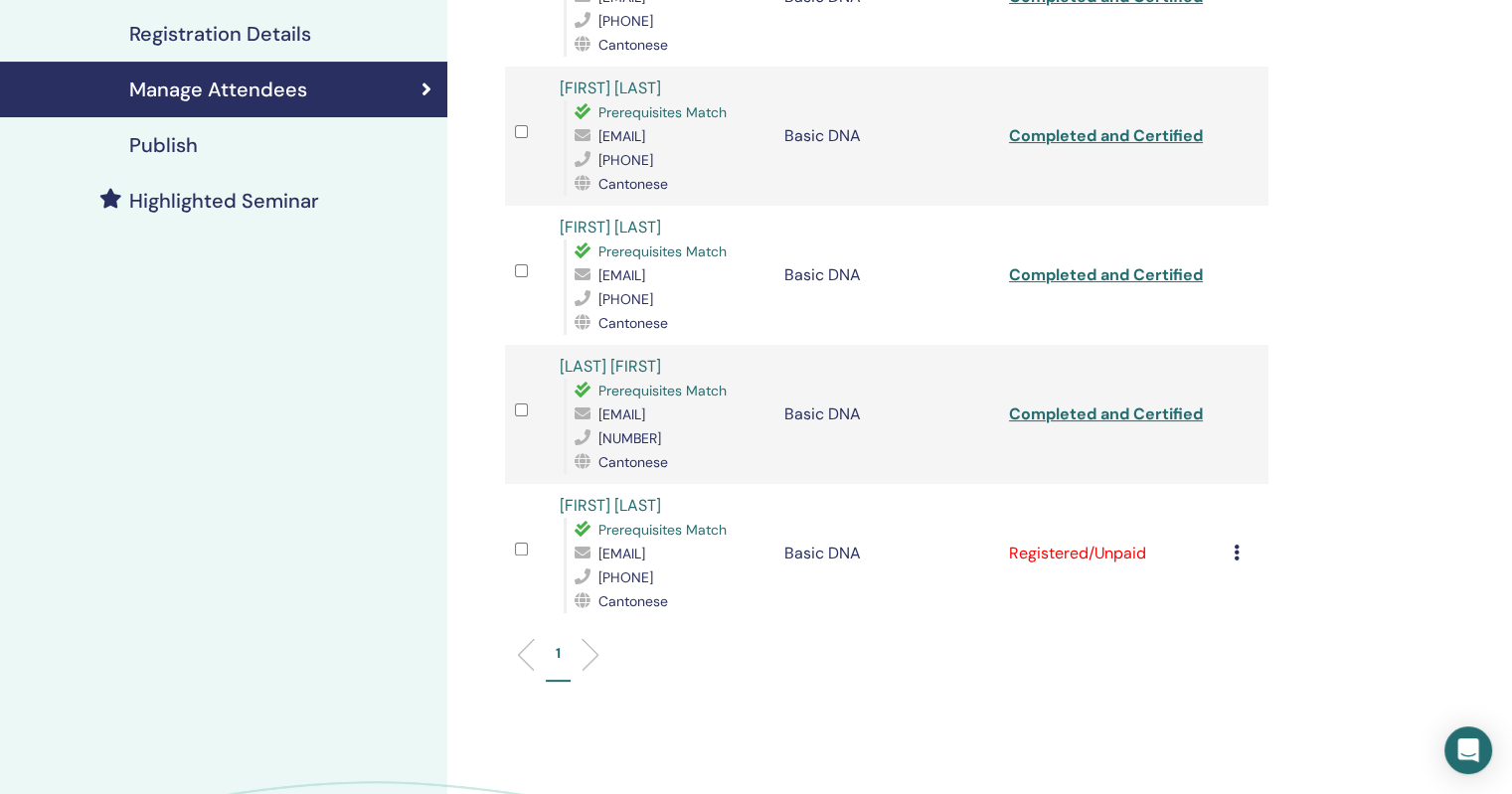 click at bounding box center [1237, 553] 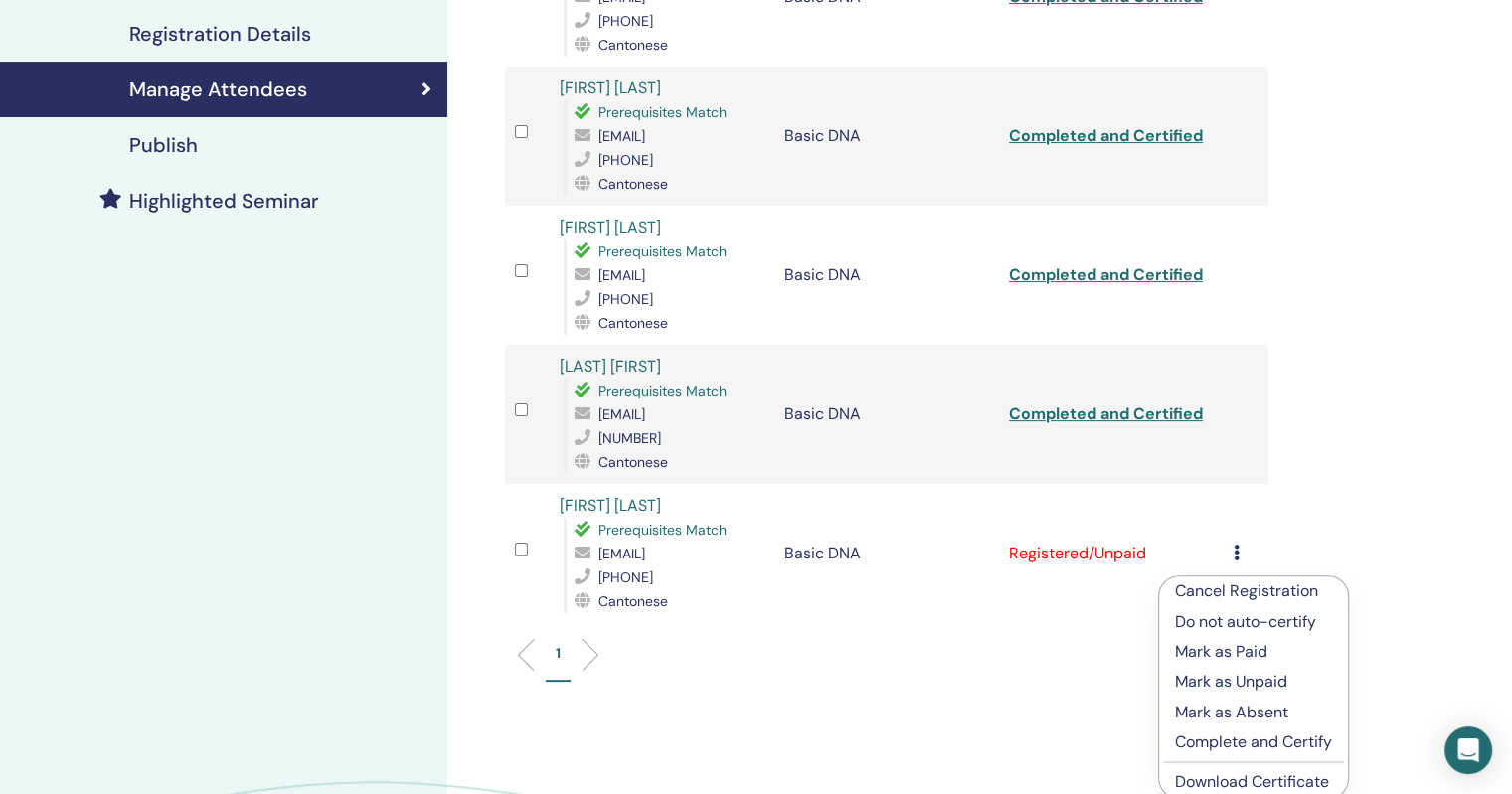 click on "Complete and Certify" at bounding box center [1254, 742] 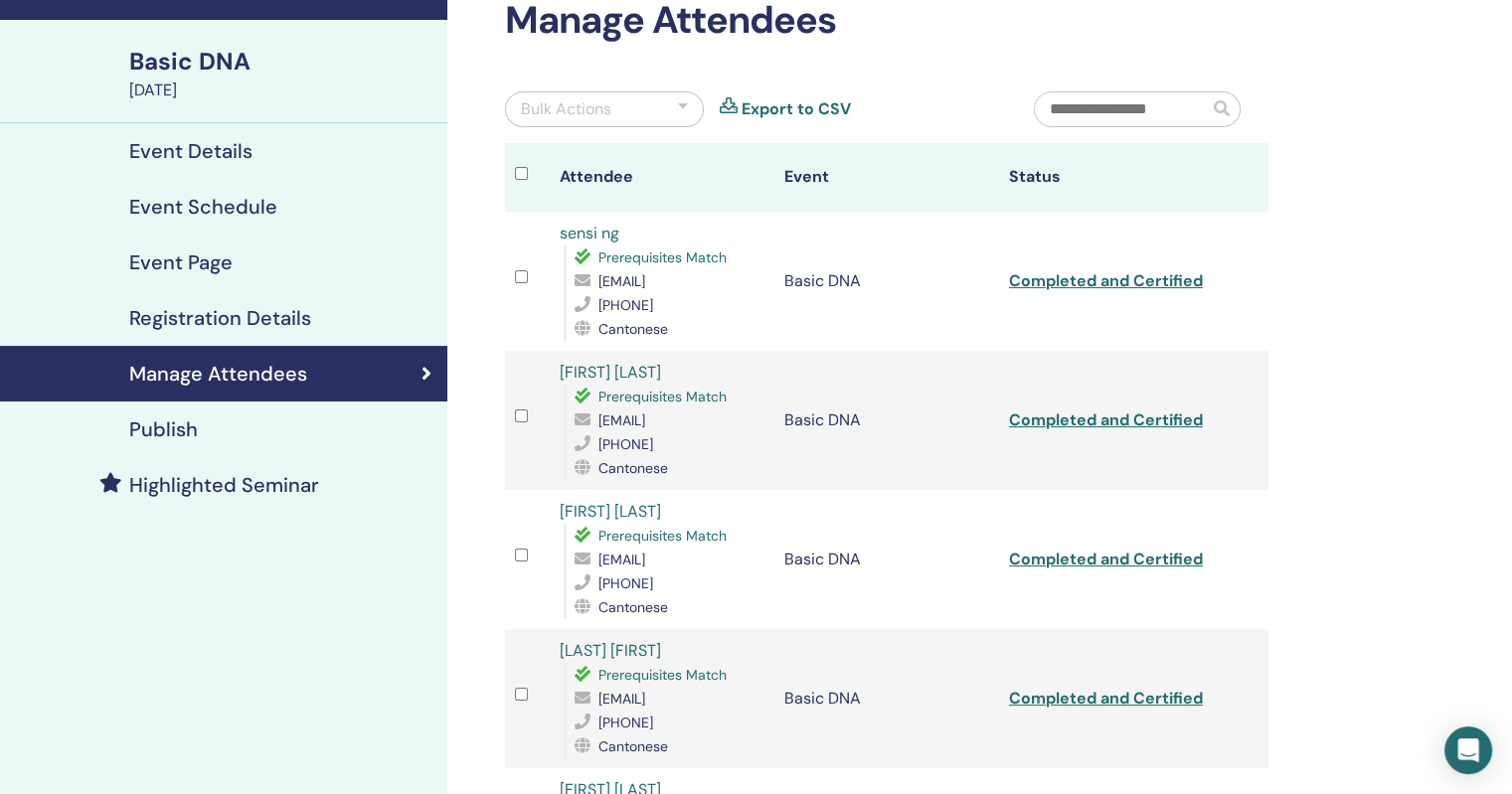 scroll, scrollTop: 0, scrollLeft: 0, axis: both 